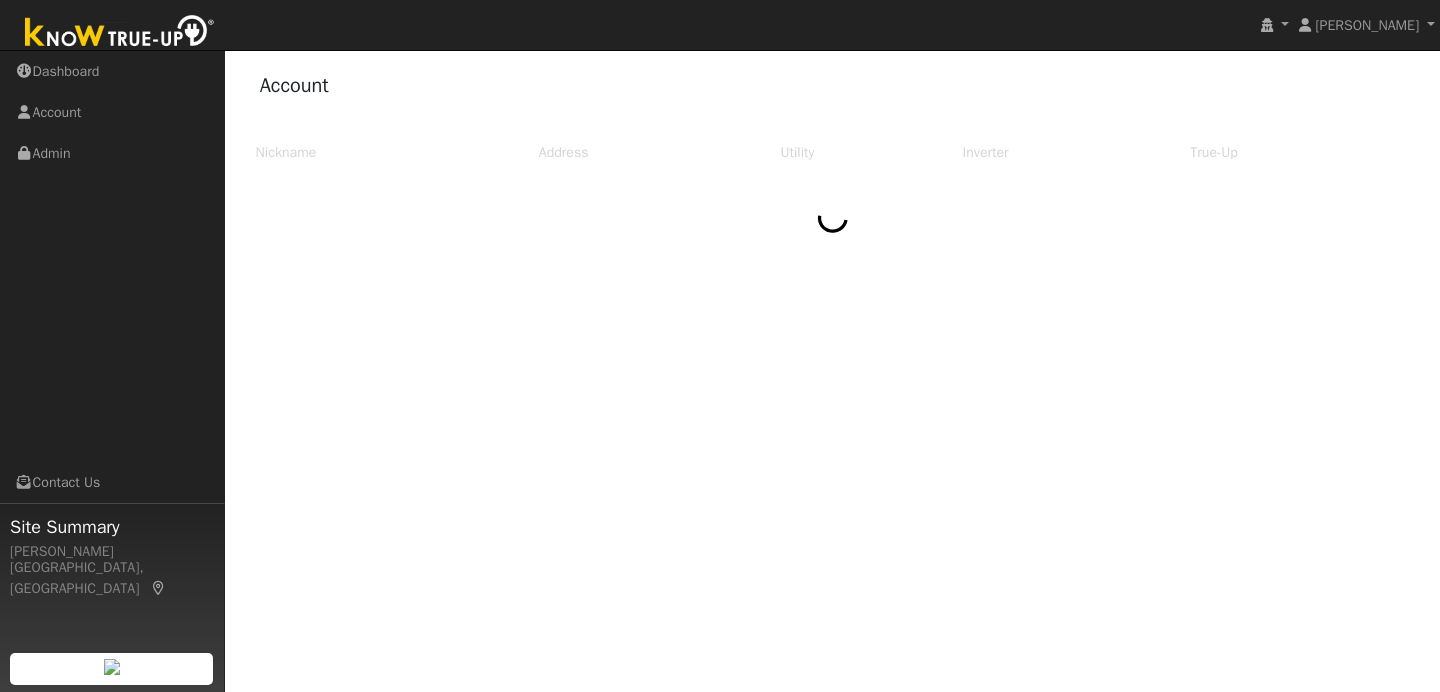 scroll, scrollTop: 0, scrollLeft: 0, axis: both 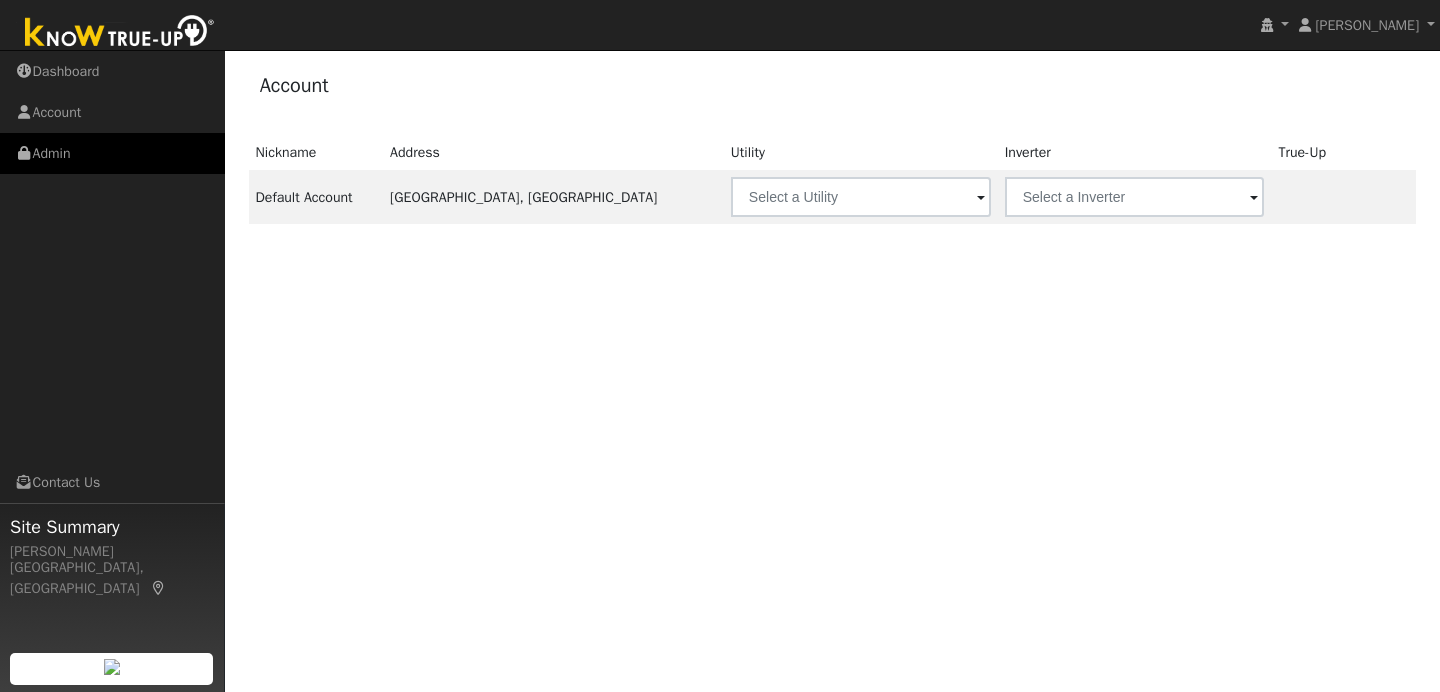 click on "Admin" at bounding box center (112, 153) 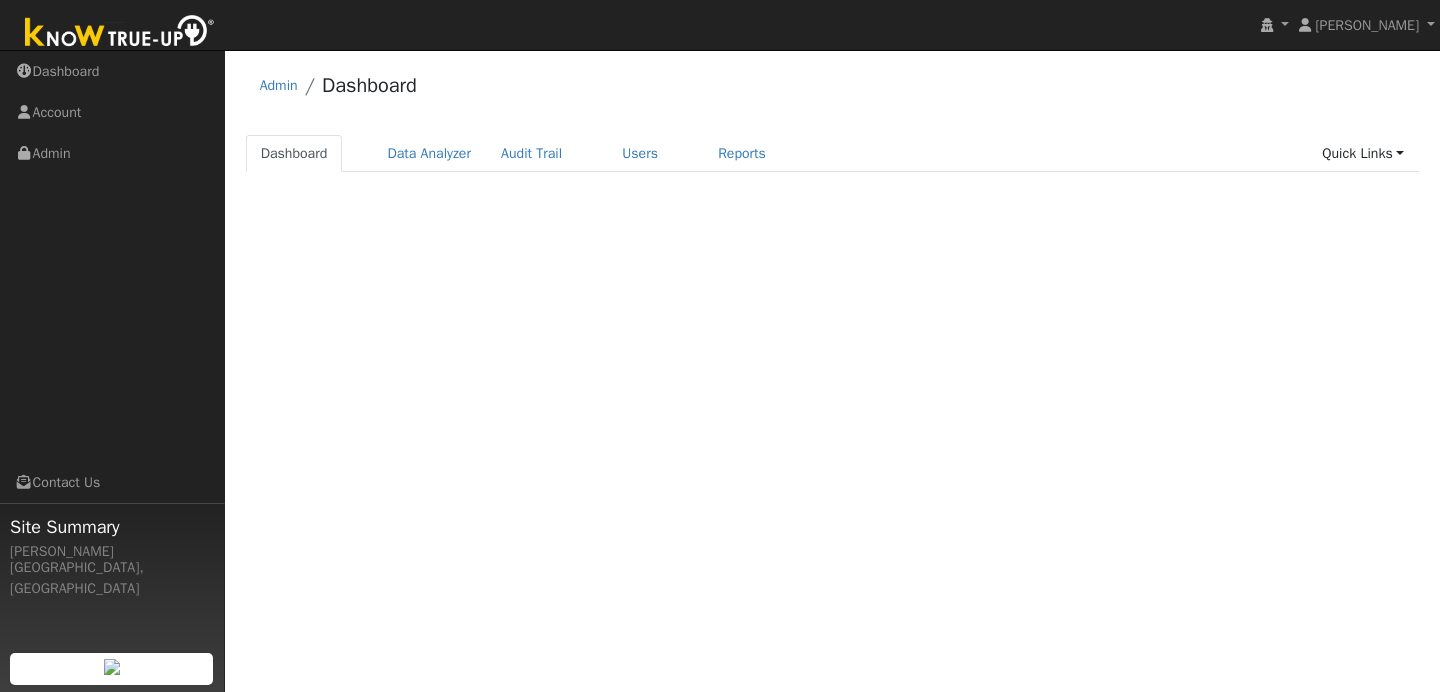scroll, scrollTop: 0, scrollLeft: 0, axis: both 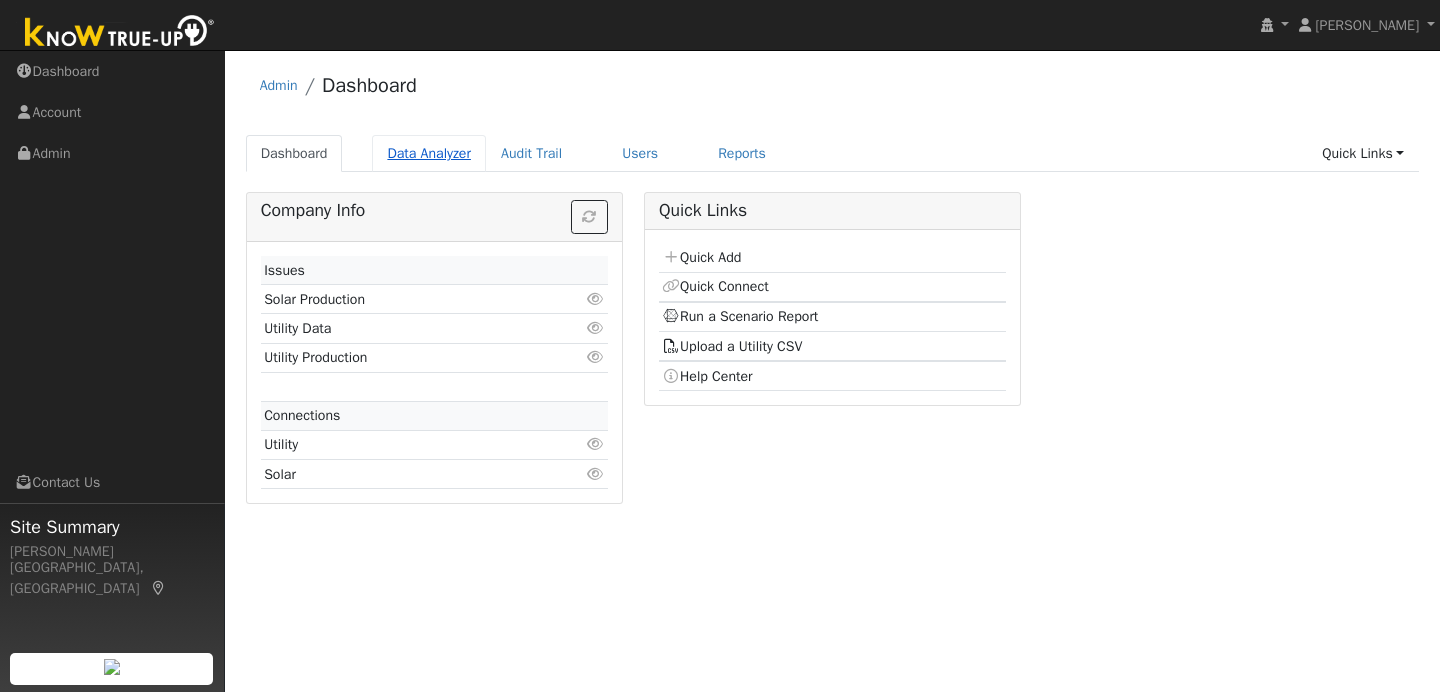 click on "Data Analyzer" at bounding box center [429, 153] 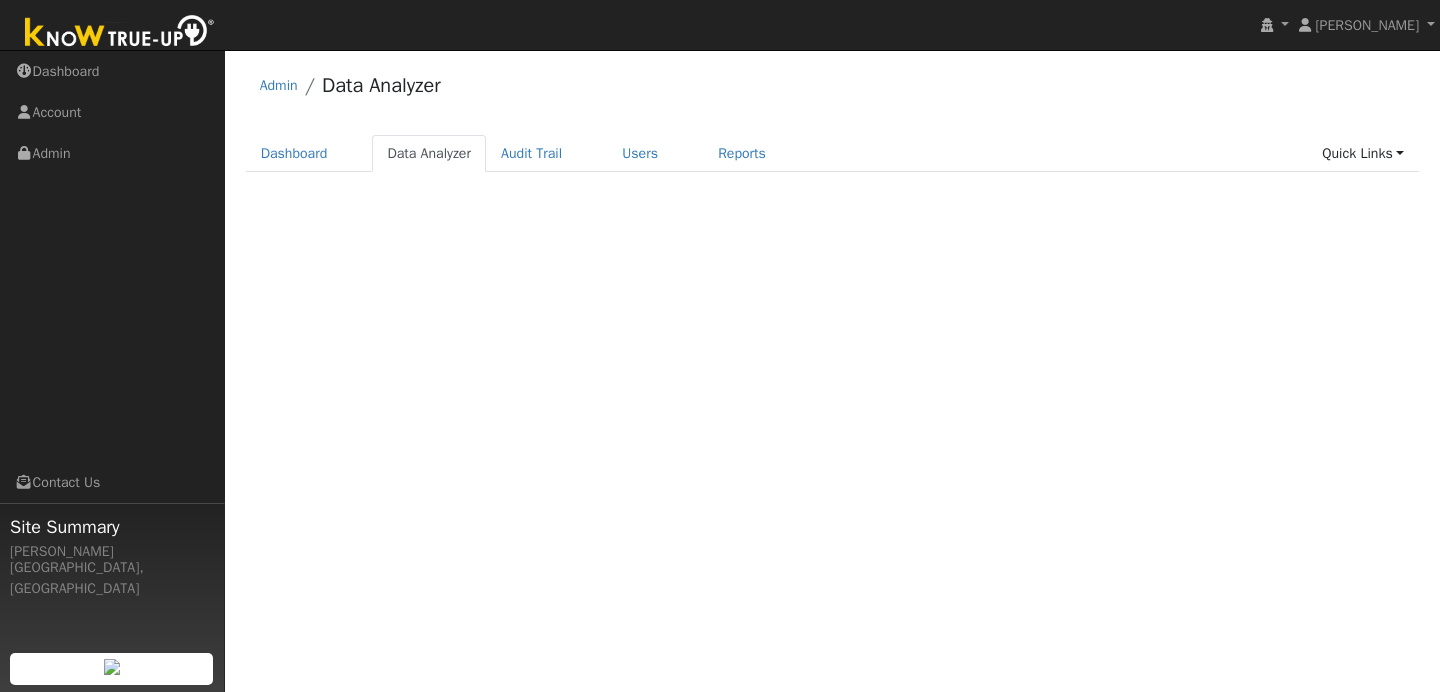 scroll, scrollTop: 0, scrollLeft: 0, axis: both 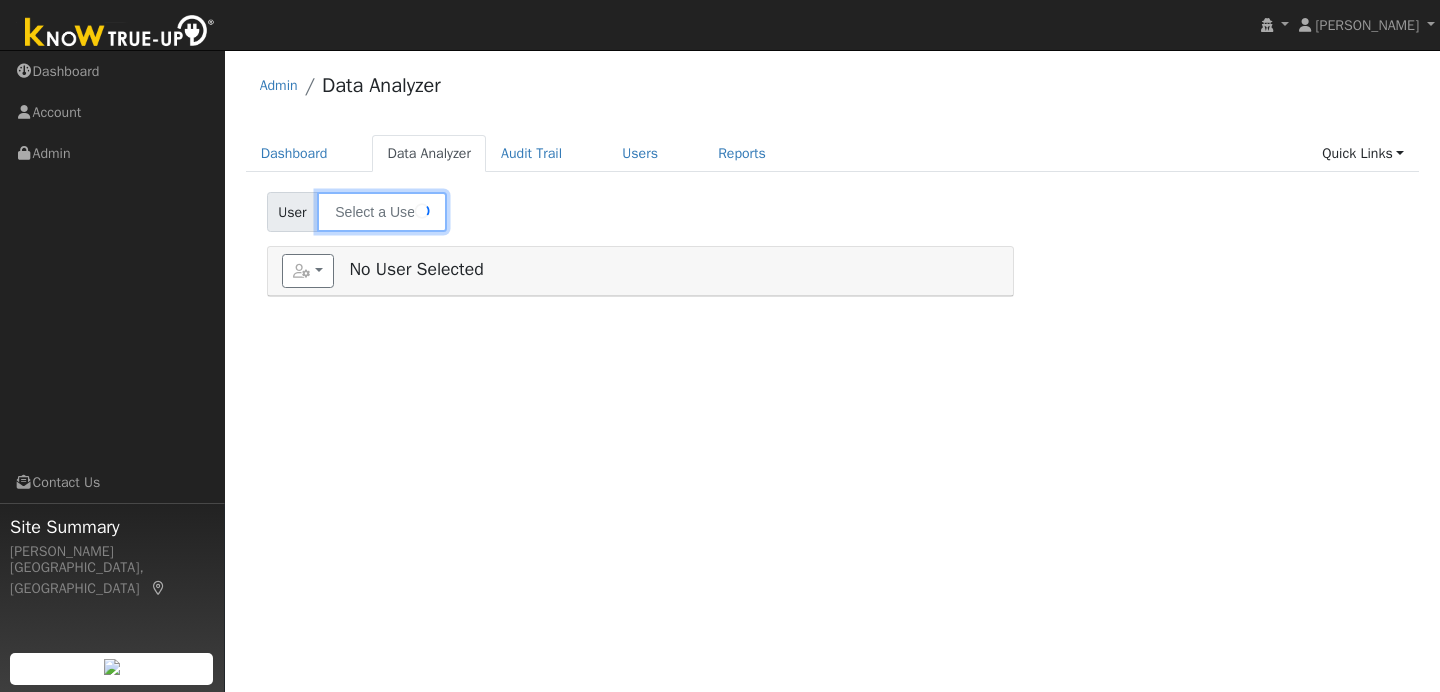 type on "[PERSON_NAME]" 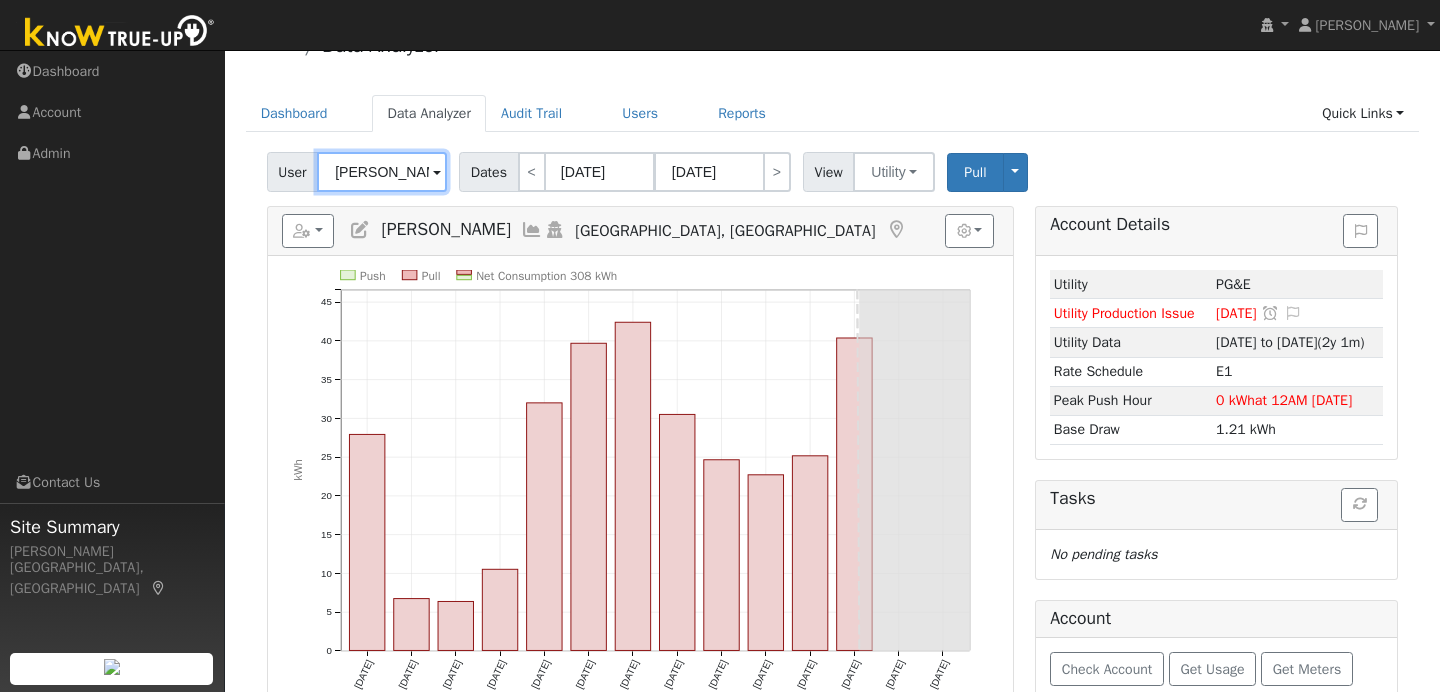 scroll, scrollTop: 74, scrollLeft: 0, axis: vertical 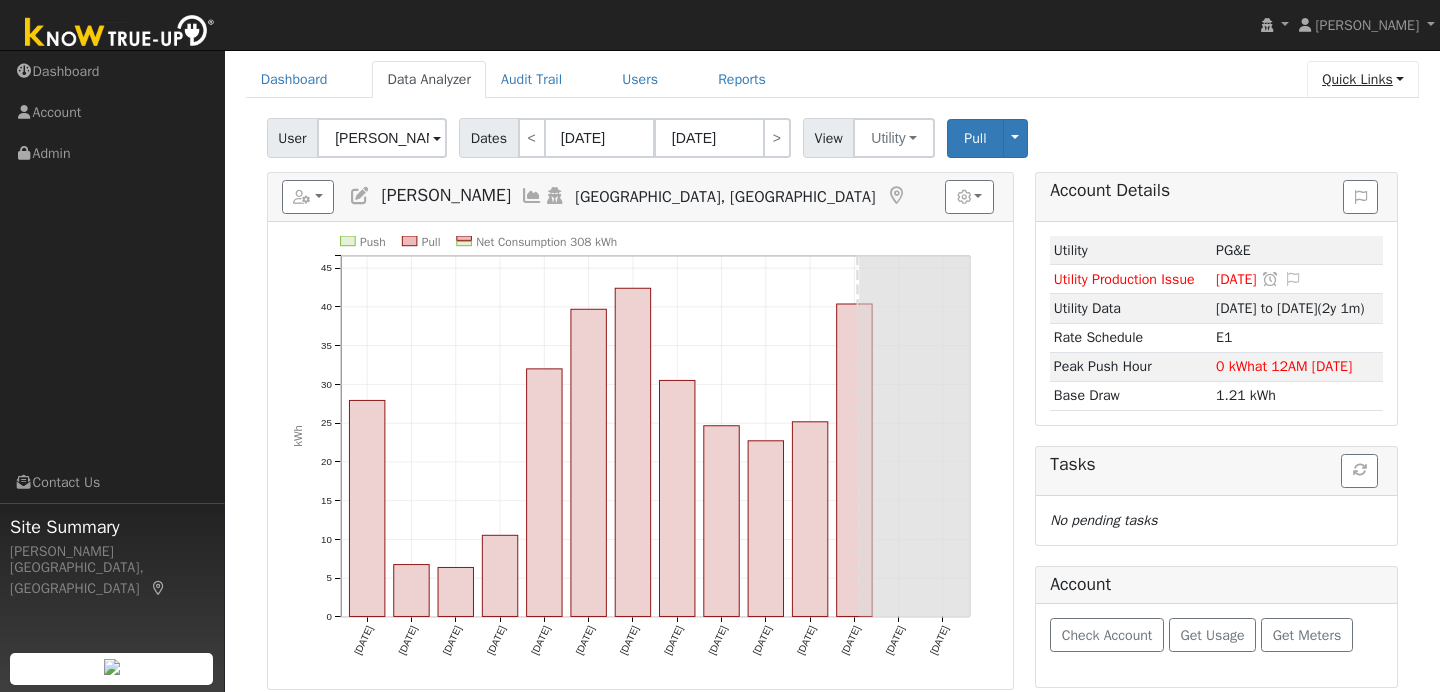 click on "Quick Links" at bounding box center (1363, 79) 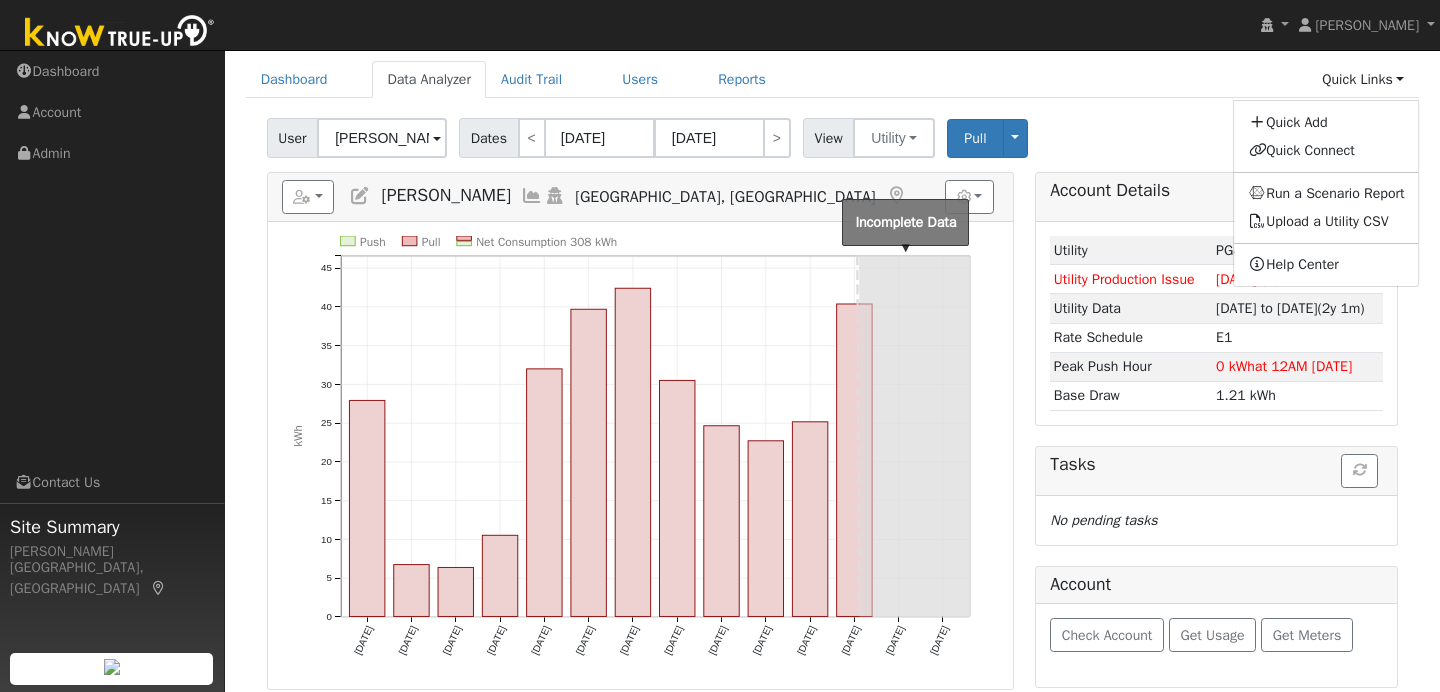 click 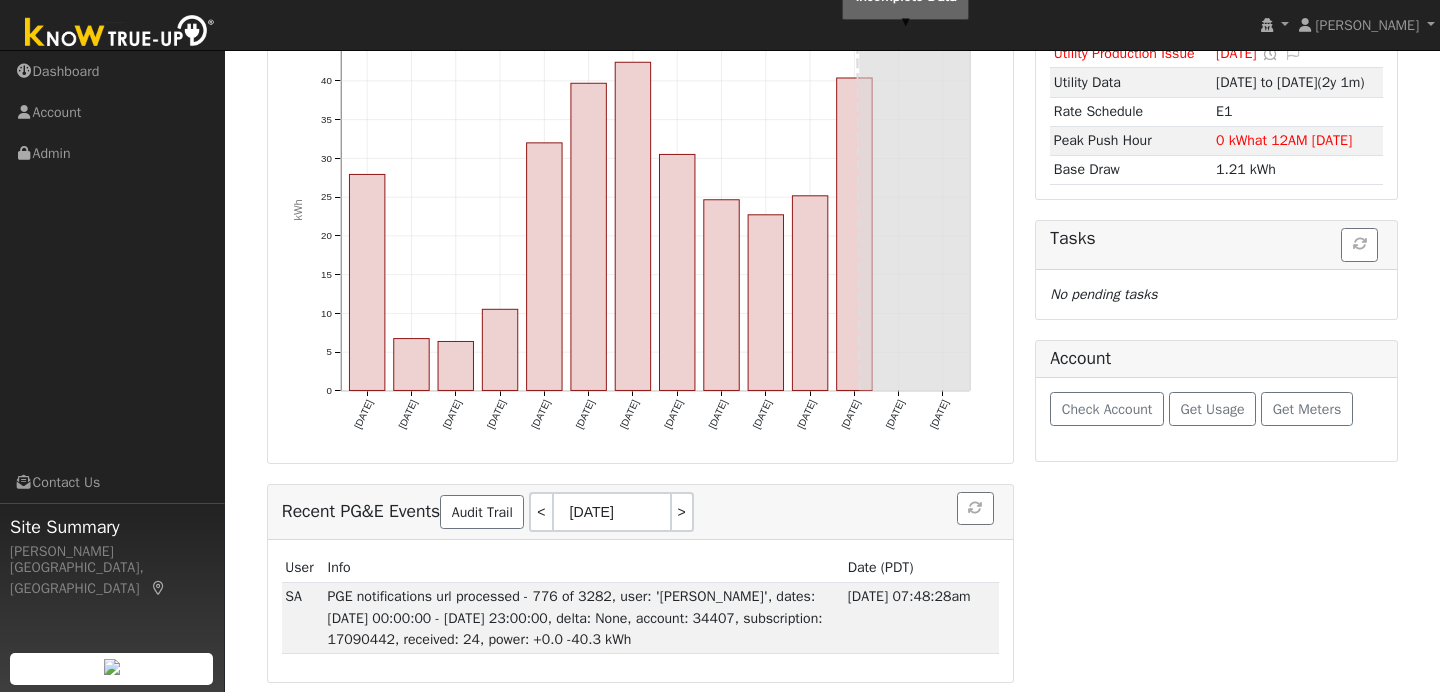 scroll, scrollTop: 0, scrollLeft: 0, axis: both 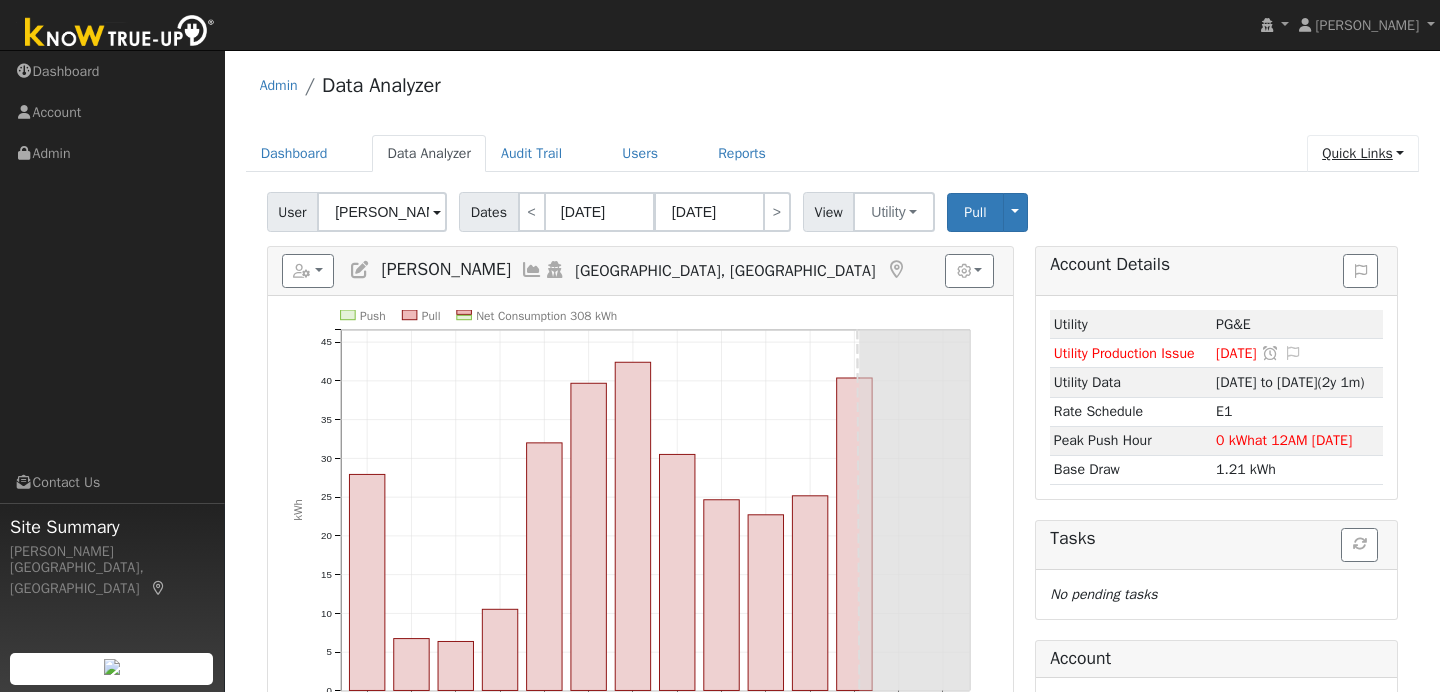click on "Quick Links" at bounding box center (1363, 153) 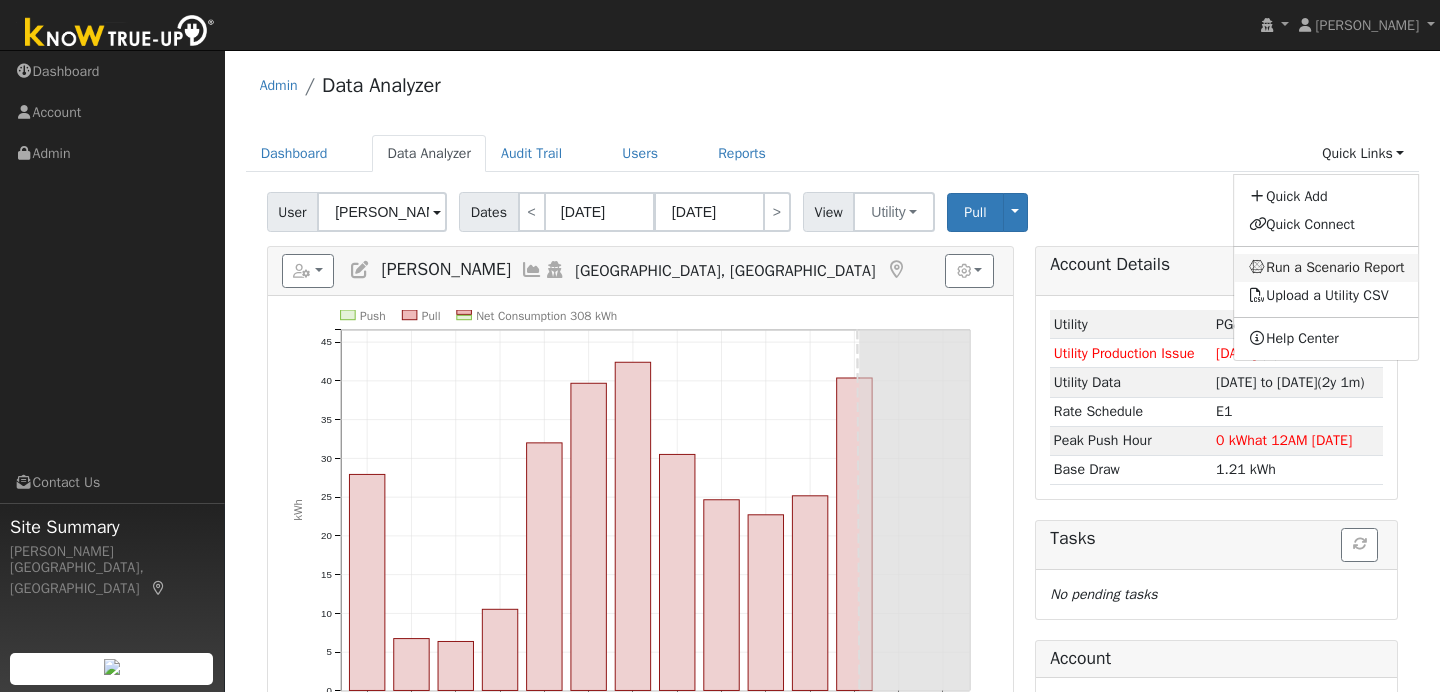 click on "Run a Scenario Report" at bounding box center [1327, 268] 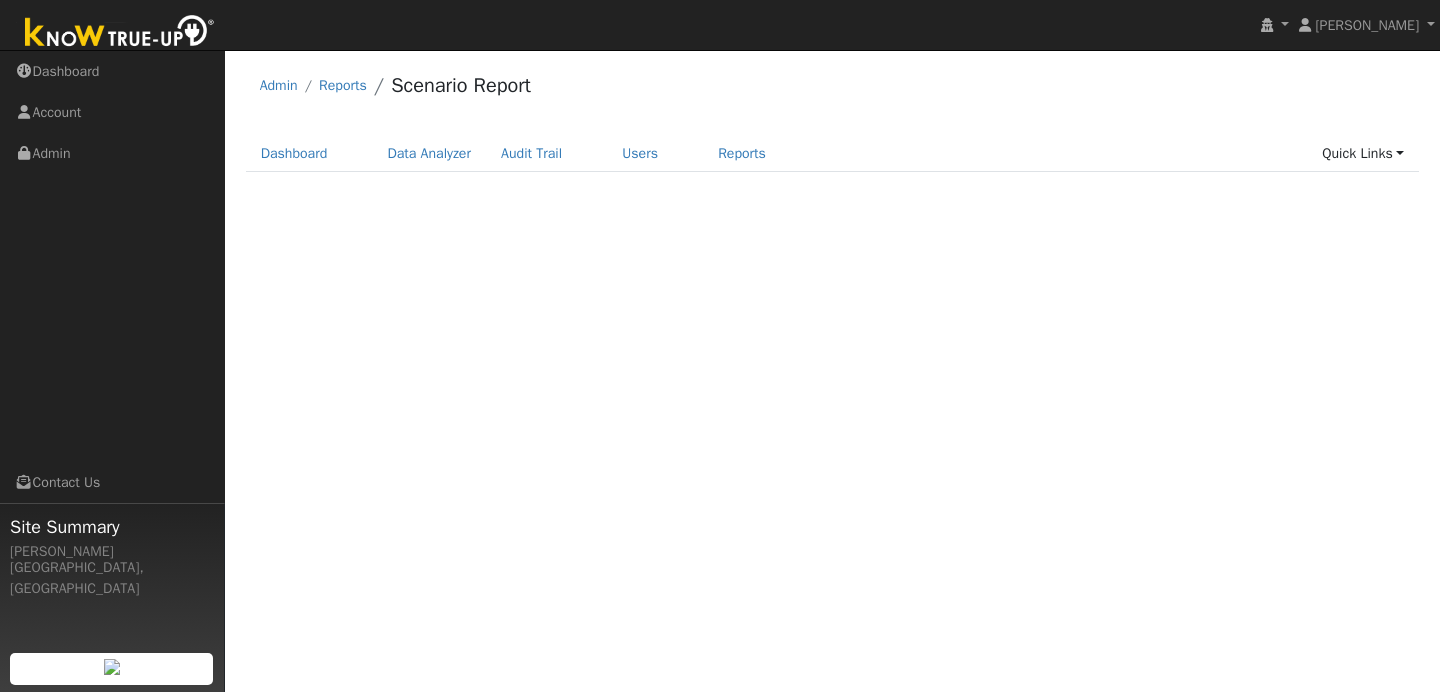 scroll, scrollTop: 0, scrollLeft: 0, axis: both 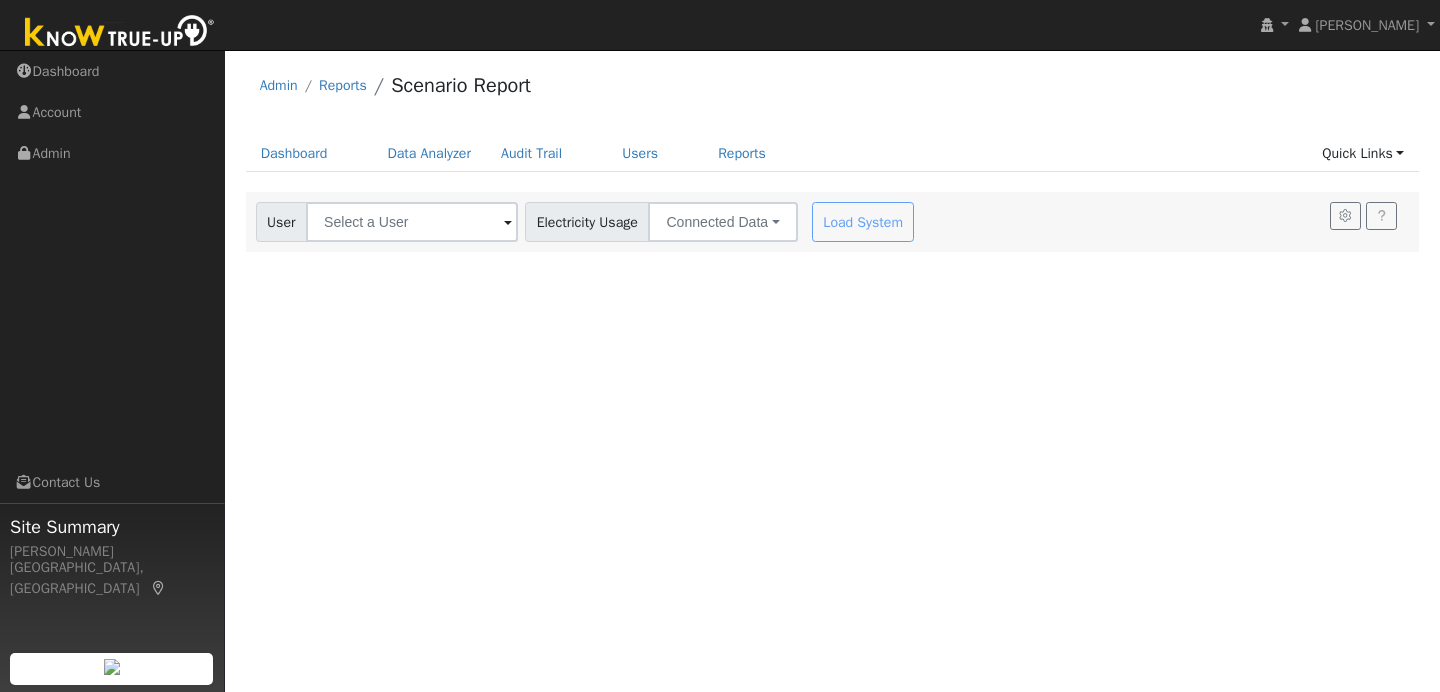 click on "Load System" at bounding box center [865, 222] 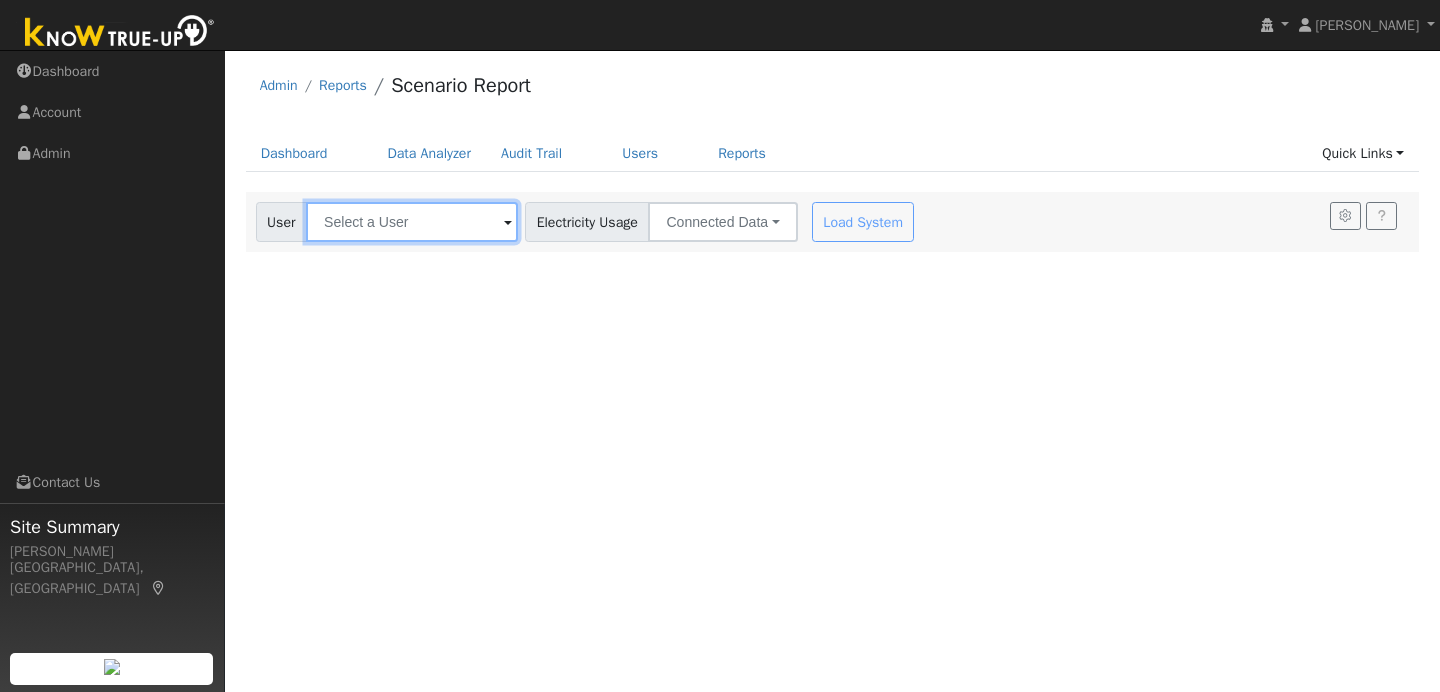 click at bounding box center (412, 222) 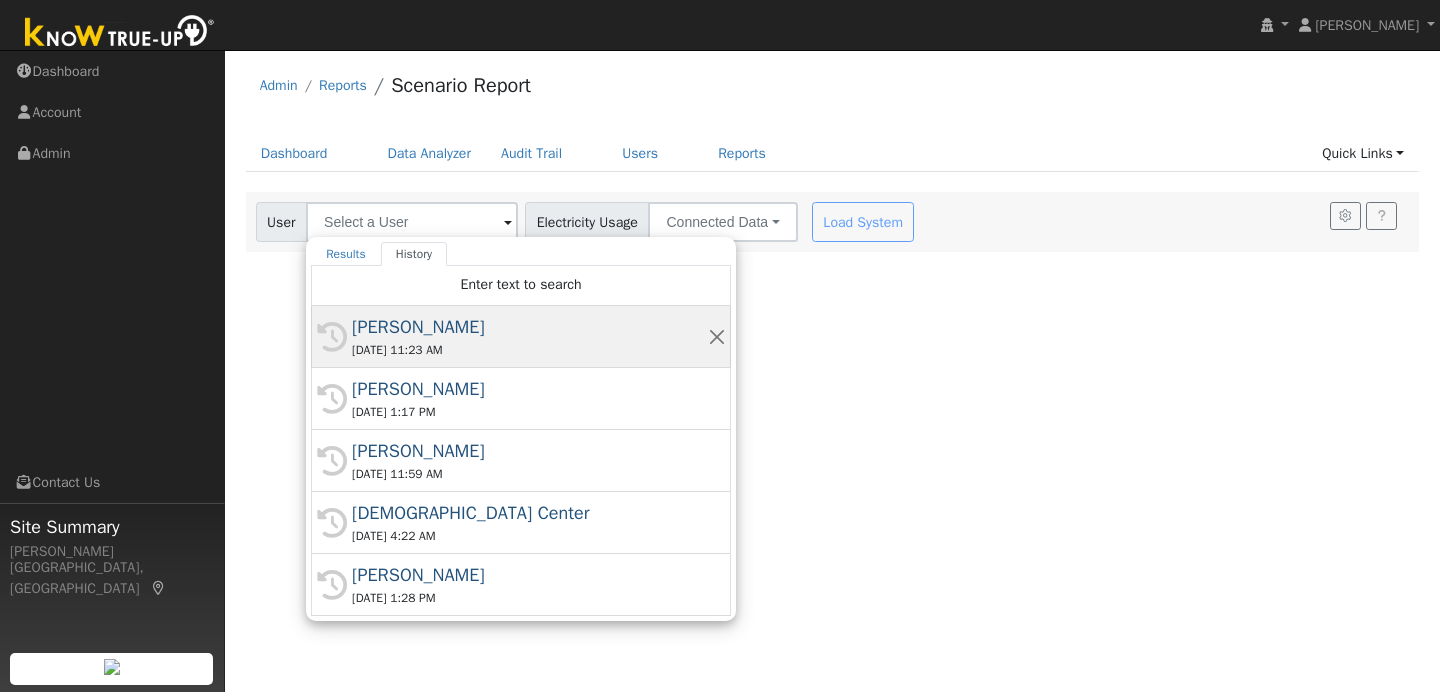 click on "Teri Murphy" at bounding box center (530, 327) 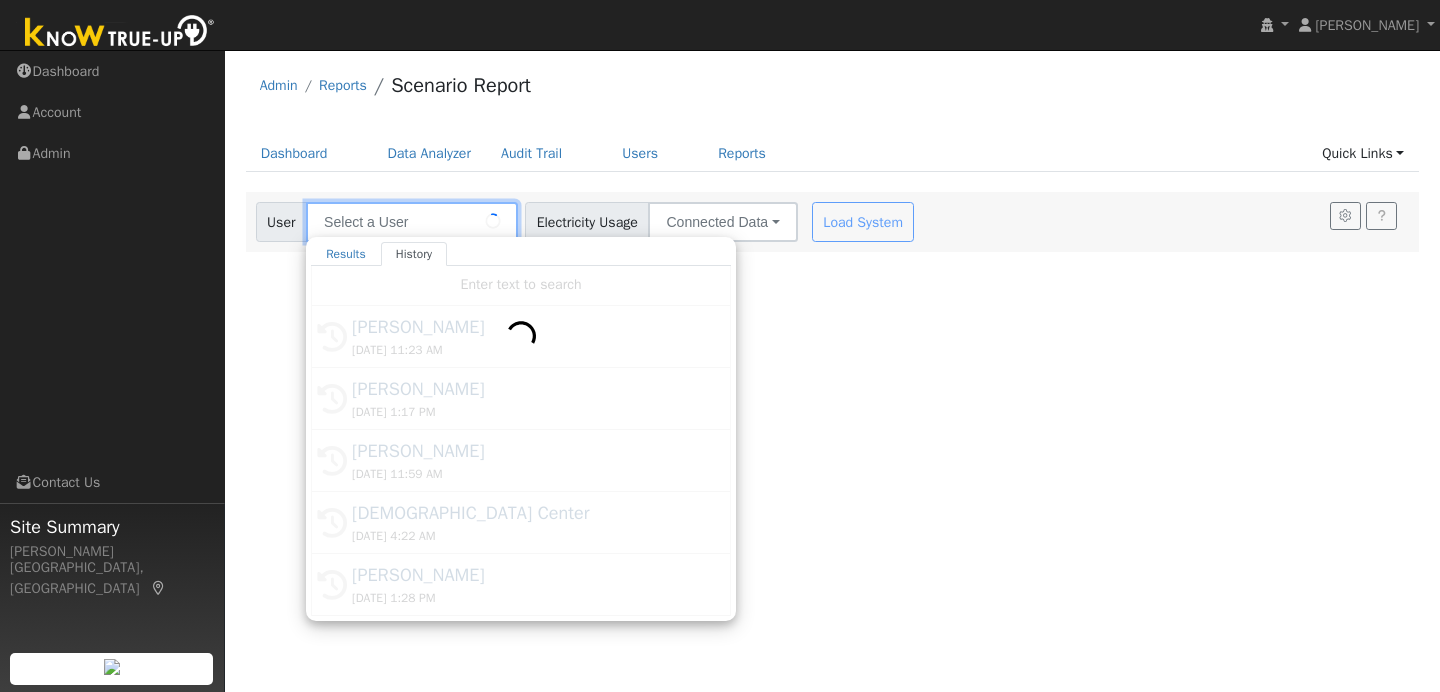 type on "Teri Murphy" 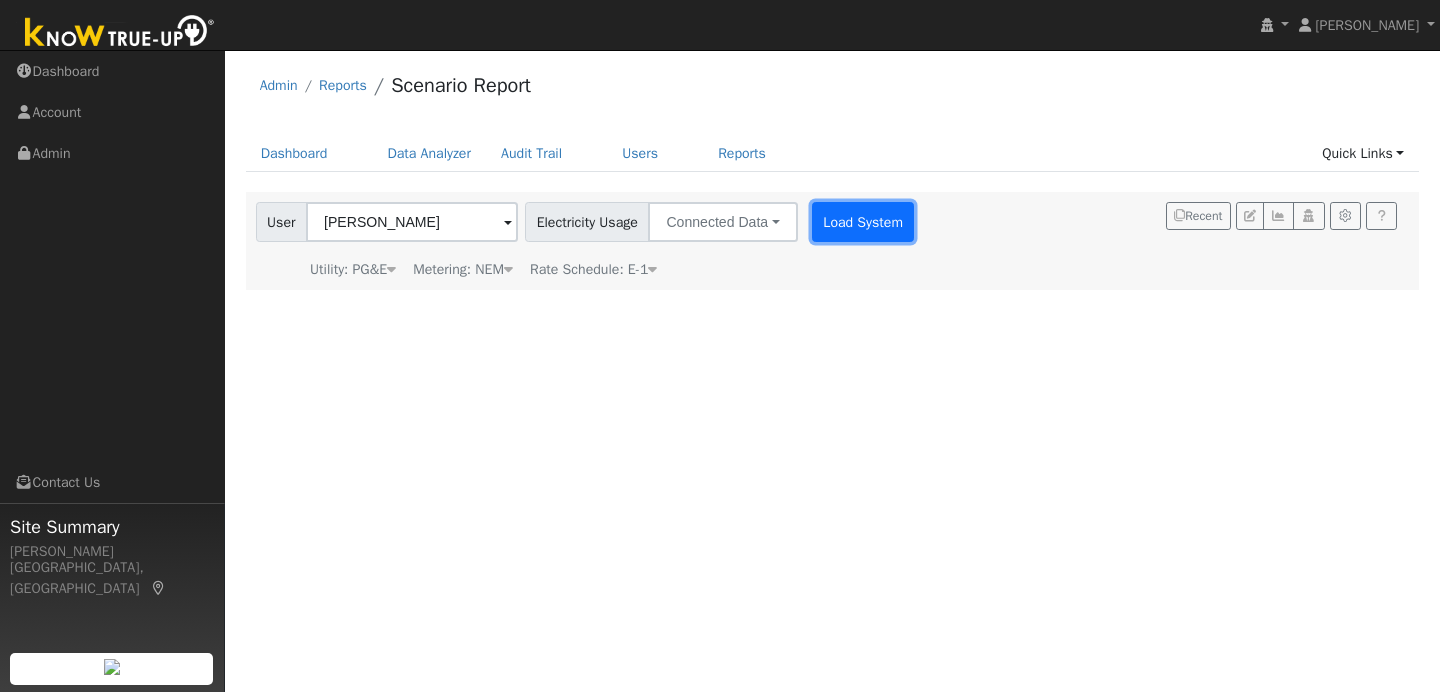 click on "Load System" at bounding box center [863, 222] 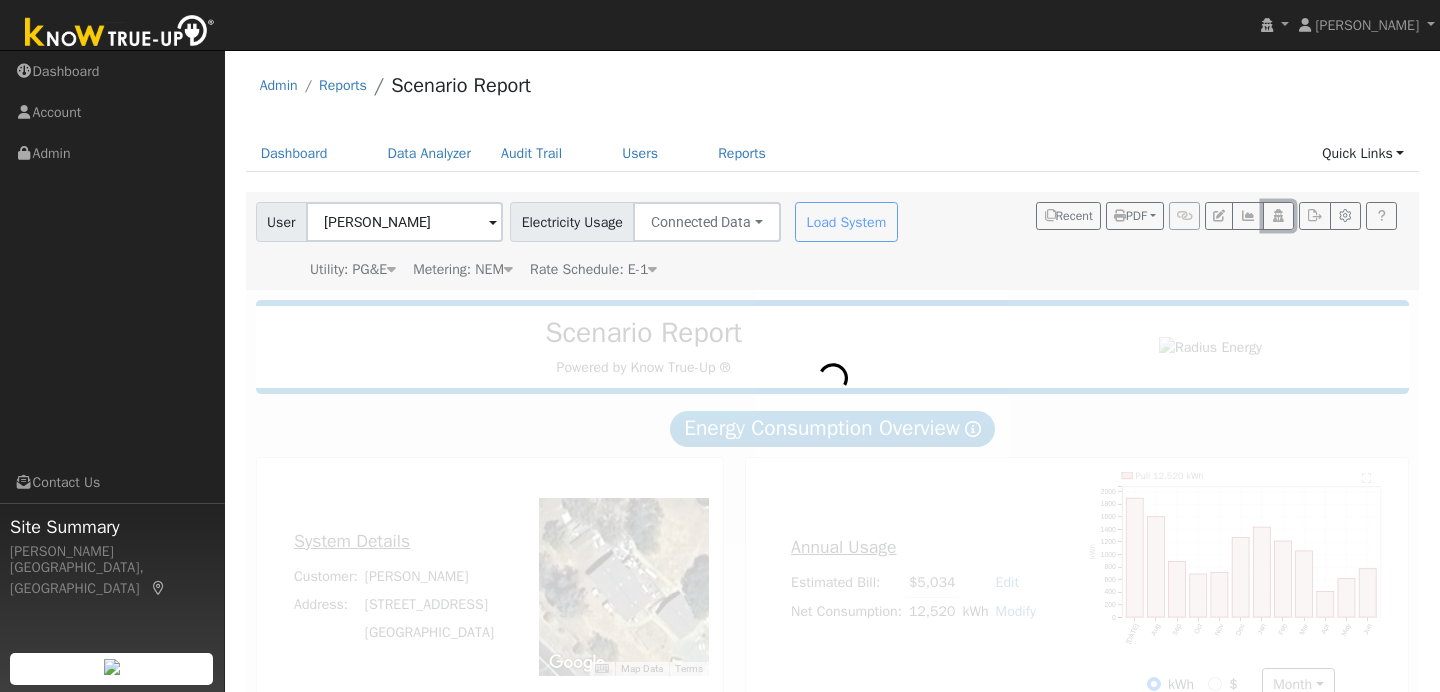 click at bounding box center (1278, 216) 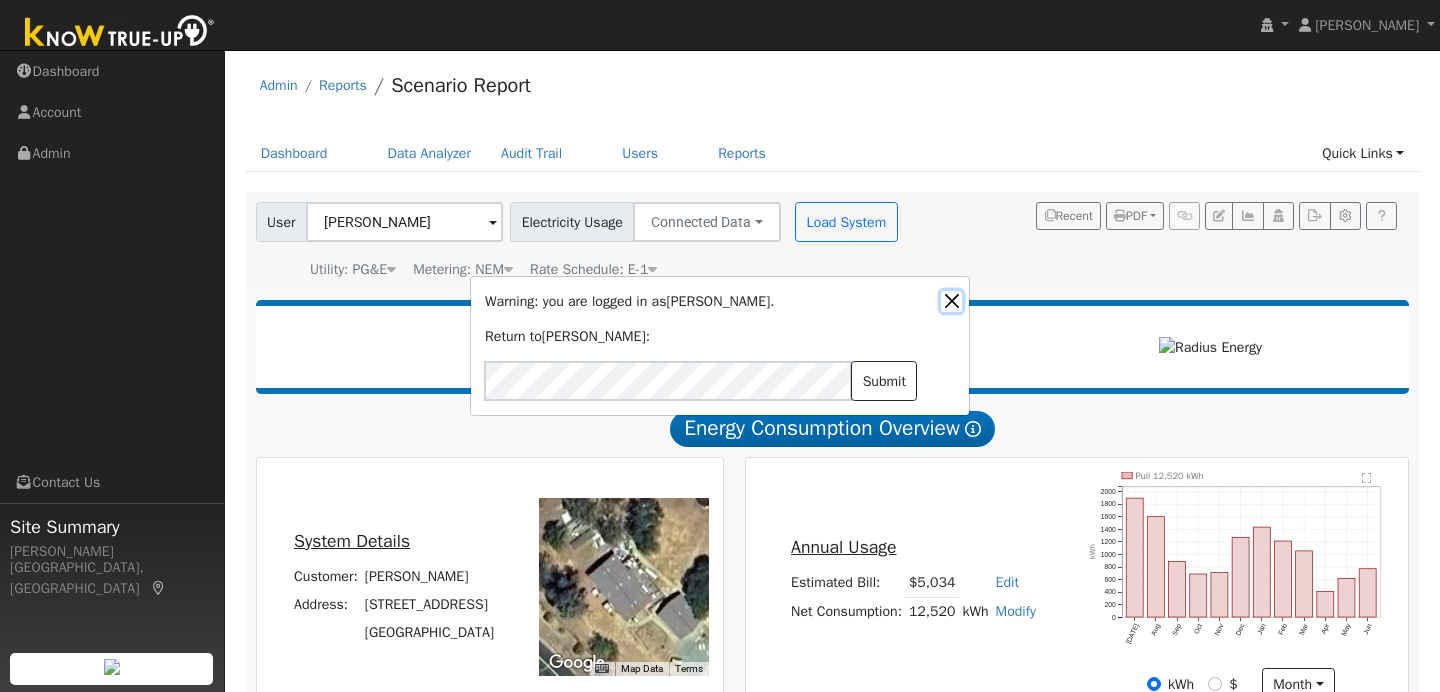 click at bounding box center (951, 301) 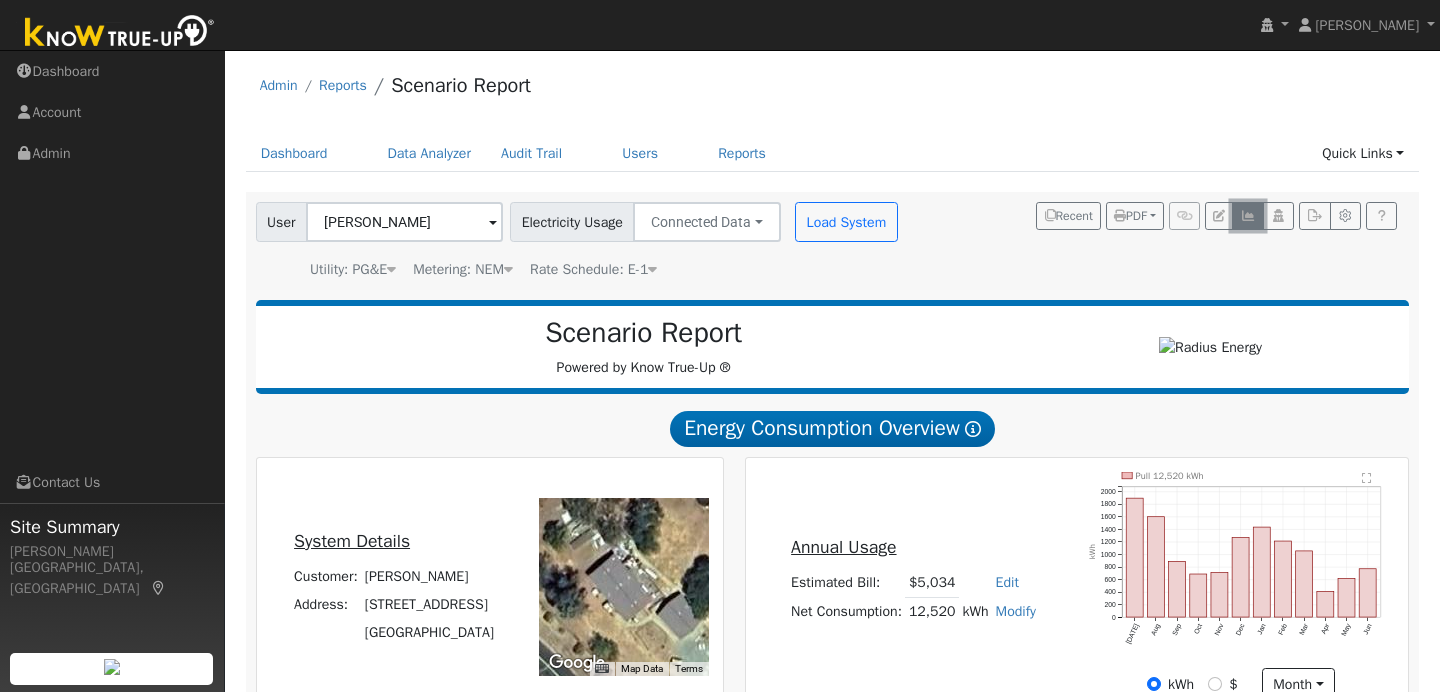 click at bounding box center [1247, 216] 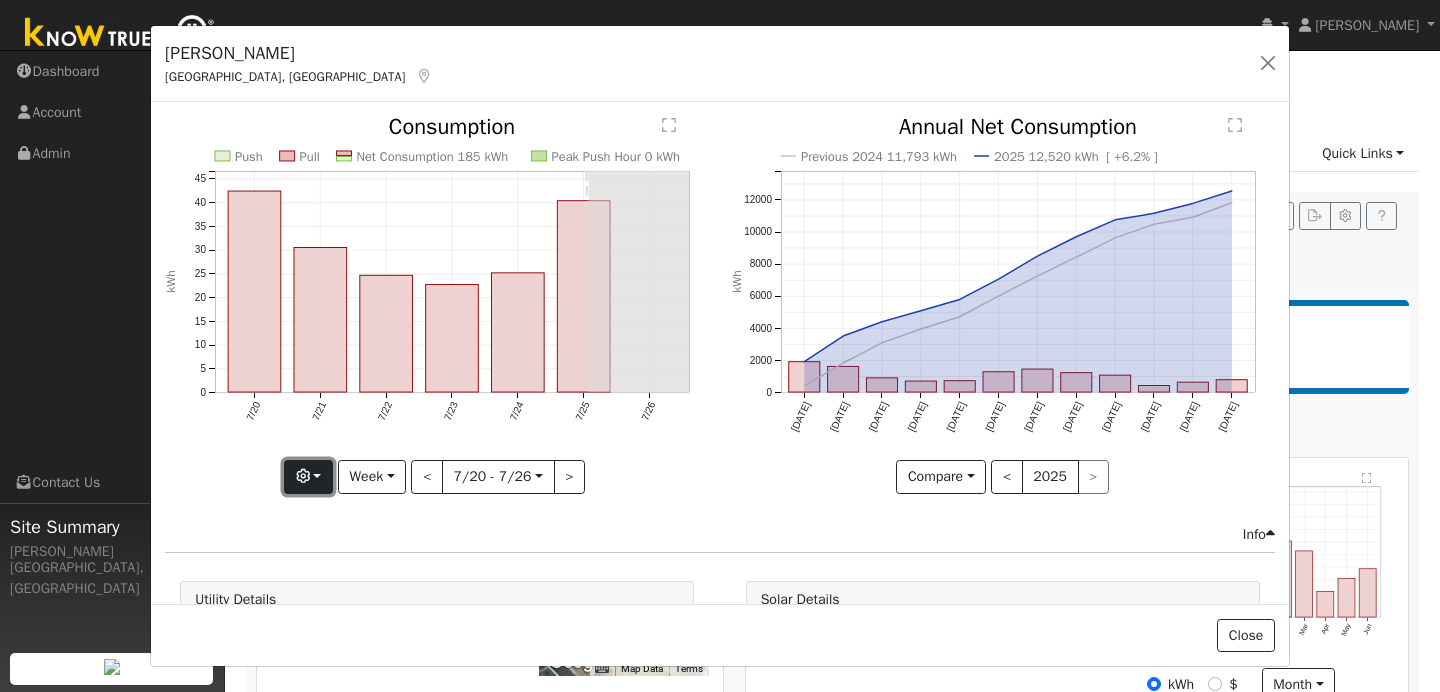 click at bounding box center [308, 477] 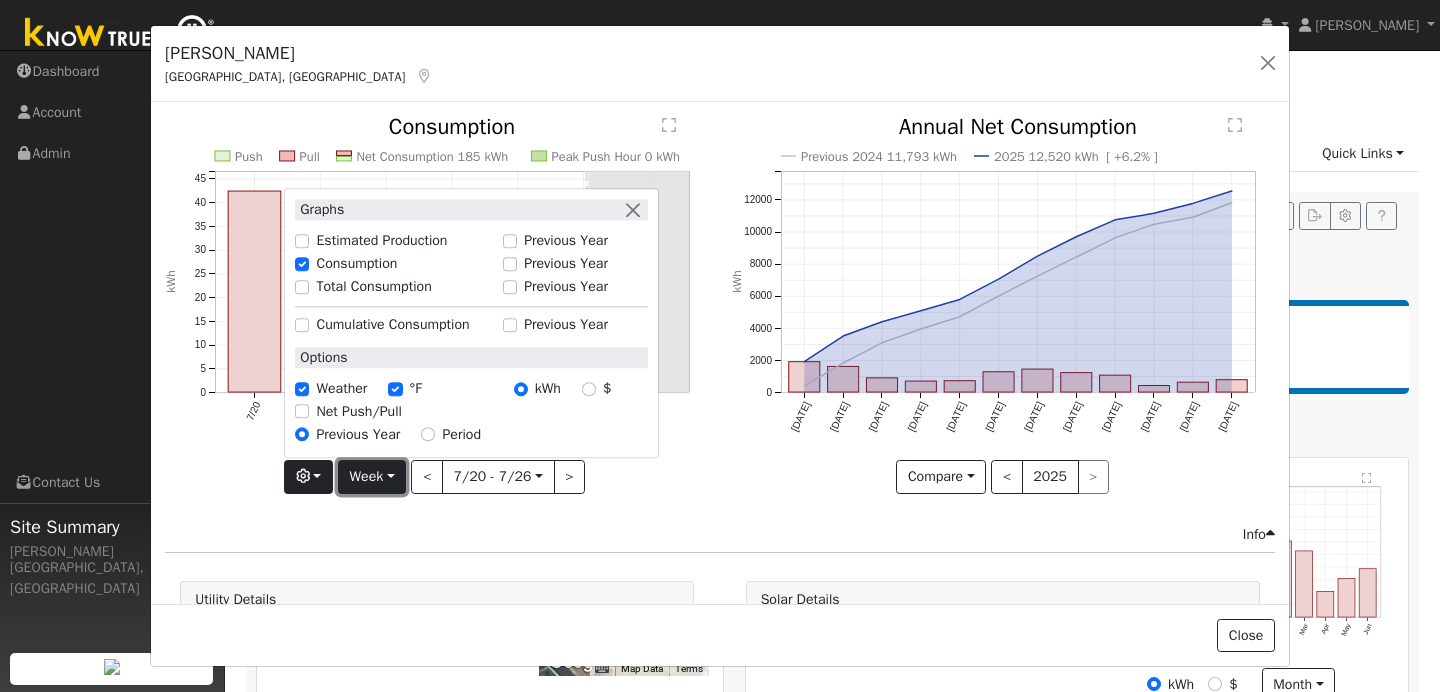 click on "Week" at bounding box center (372, 477) 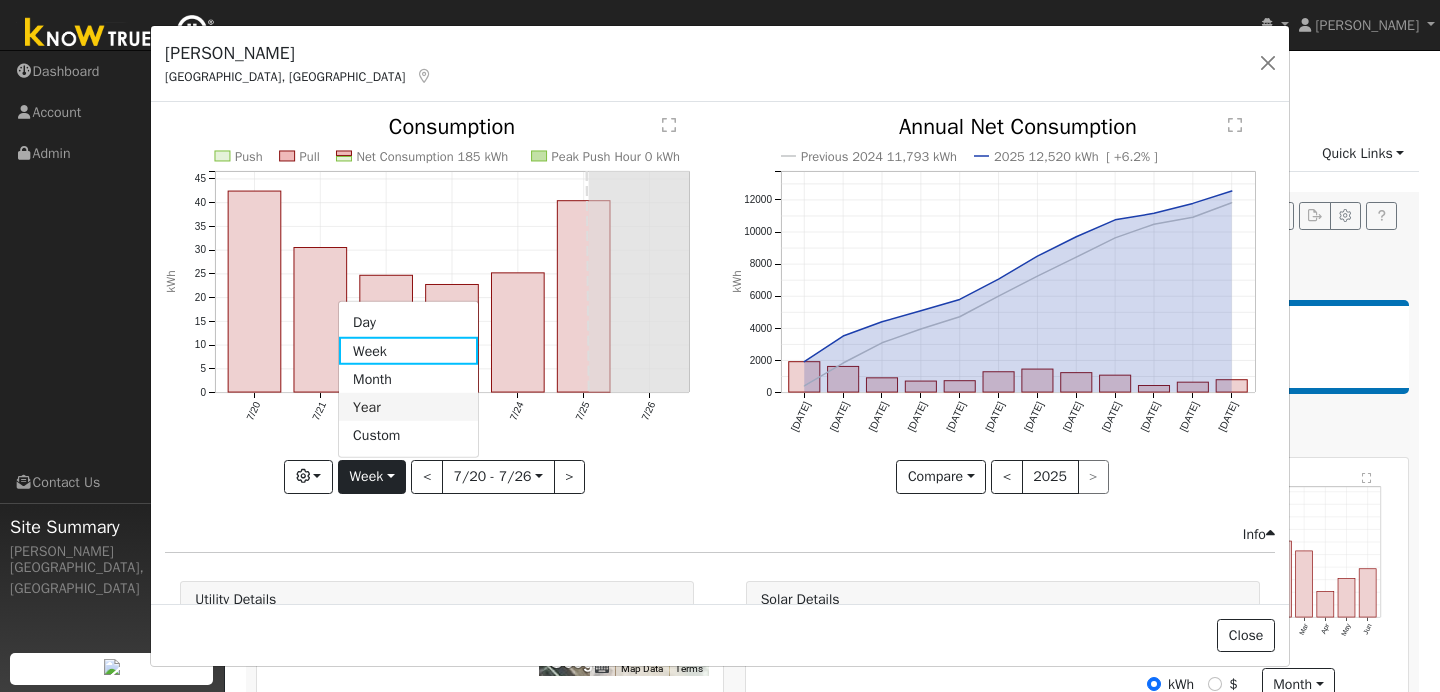 click on "Year" at bounding box center (408, 407) 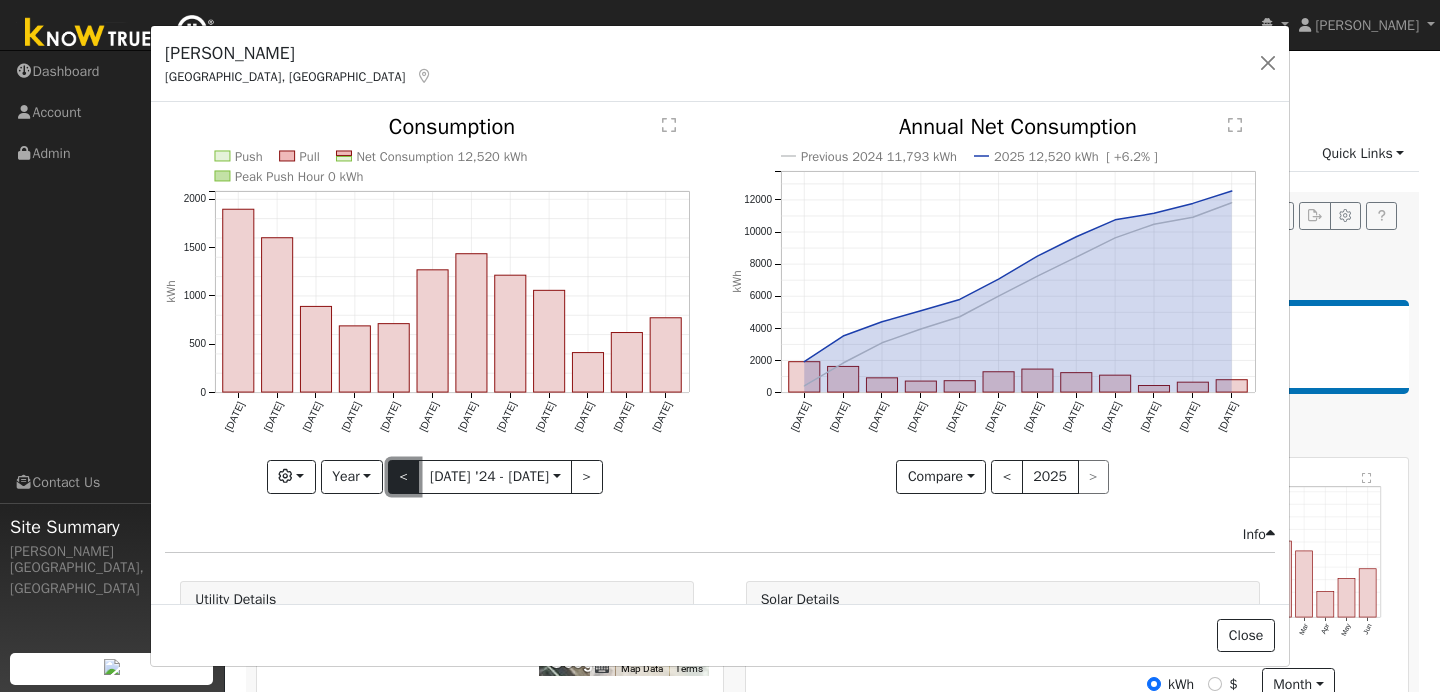 click on "<" at bounding box center (404, 477) 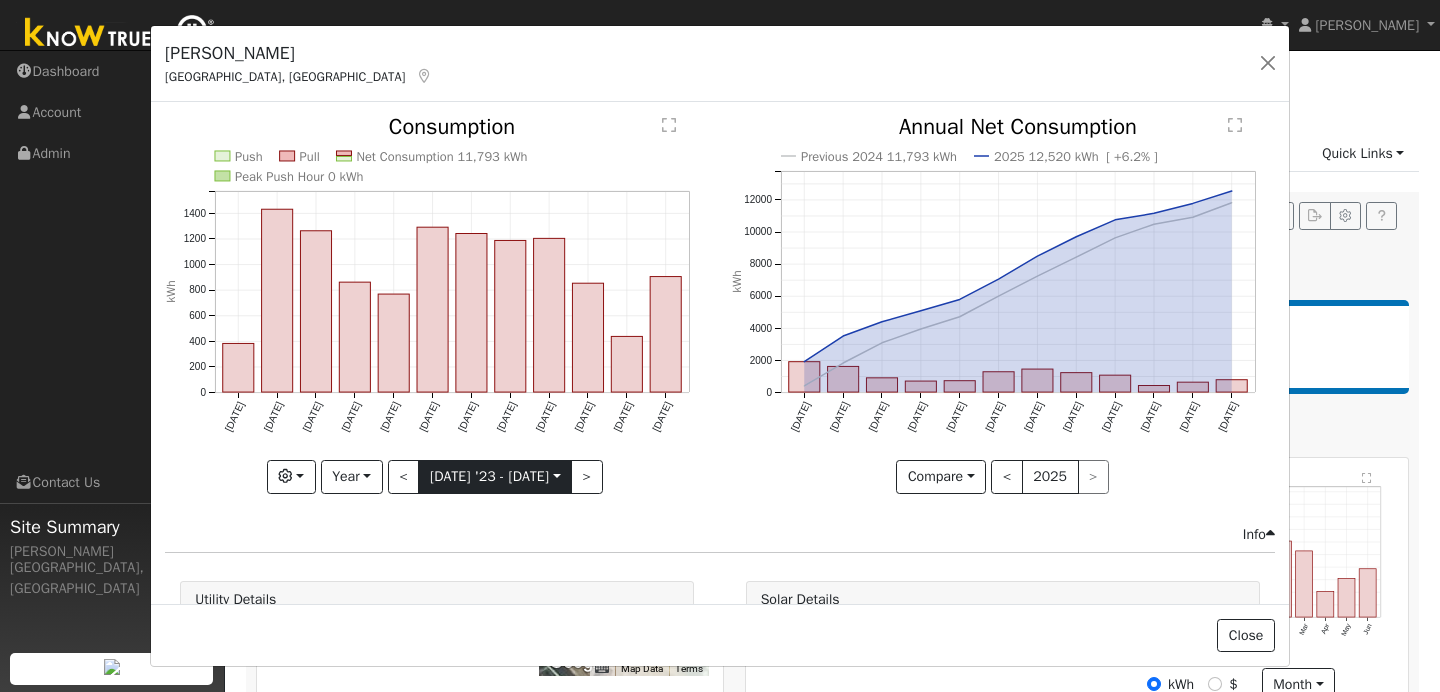 click on "2023-07-01" at bounding box center (495, 477) 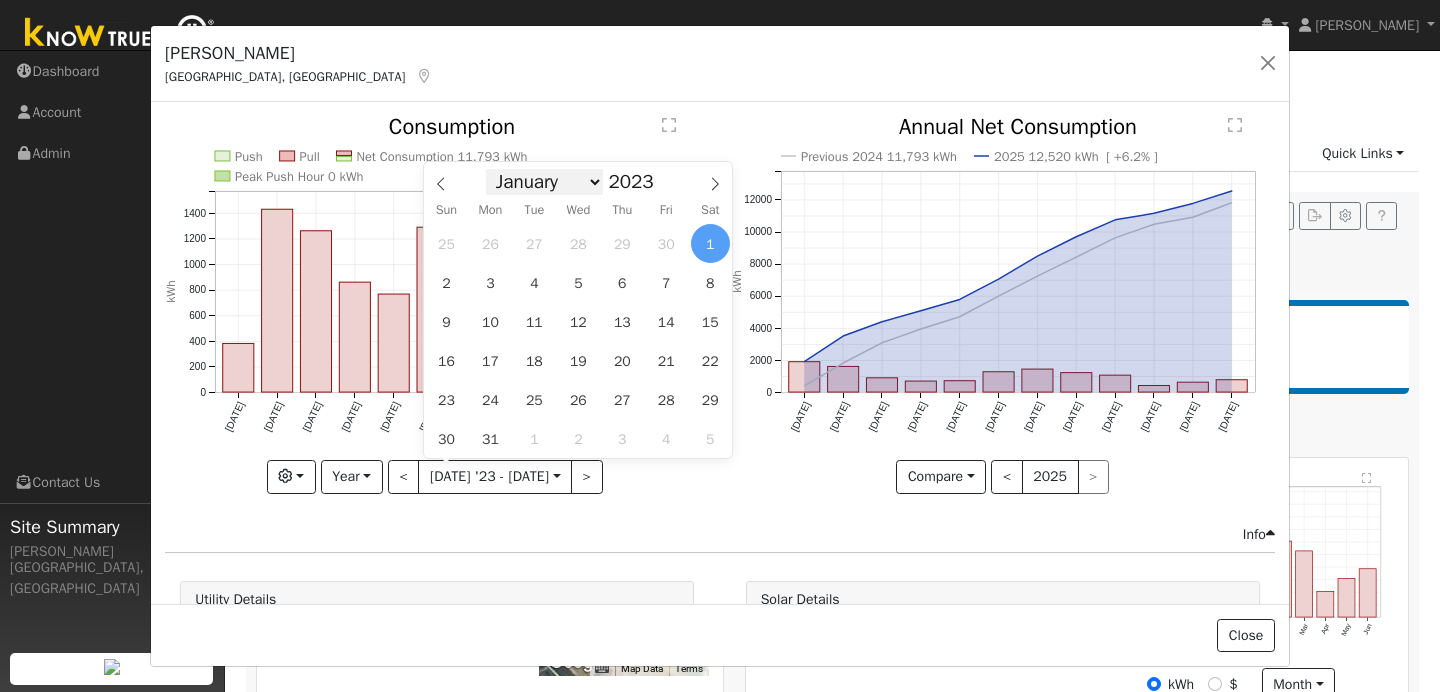 click on "January February March April May June July August September October November December" at bounding box center (544, 182) 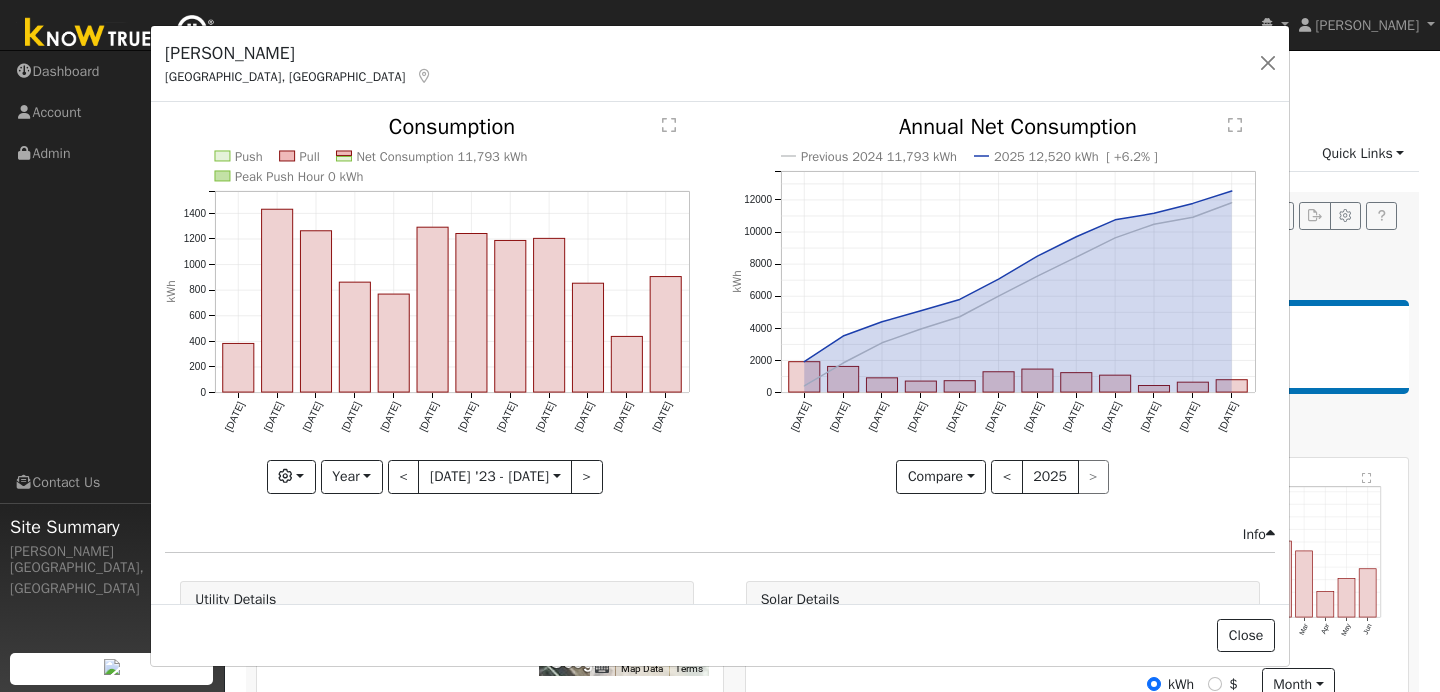 click on "Push Pull Net Consumption 11,793 kWh Peak Push Hour 0 kWh Jul '23 Aug '23 Sep '23 Oct '23 Nov '23 Dec '23 Jan '24 Feb '24 Mar '24 Apr '24 May '24 Jun '24 0 200 400 600 800 1000 1200 1400  Consumption kWh onclick="" onclick="" onclick="" onclick="" onclick="" onclick="" onclick="" onclick="" onclick="" onclick="" onclick="" onclick="" onclick="" onclick="" onclick="" onclick="" onclick="" onclick="" onclick="" onclick="" onclick="" onclick="" onclick="" onclick=""" 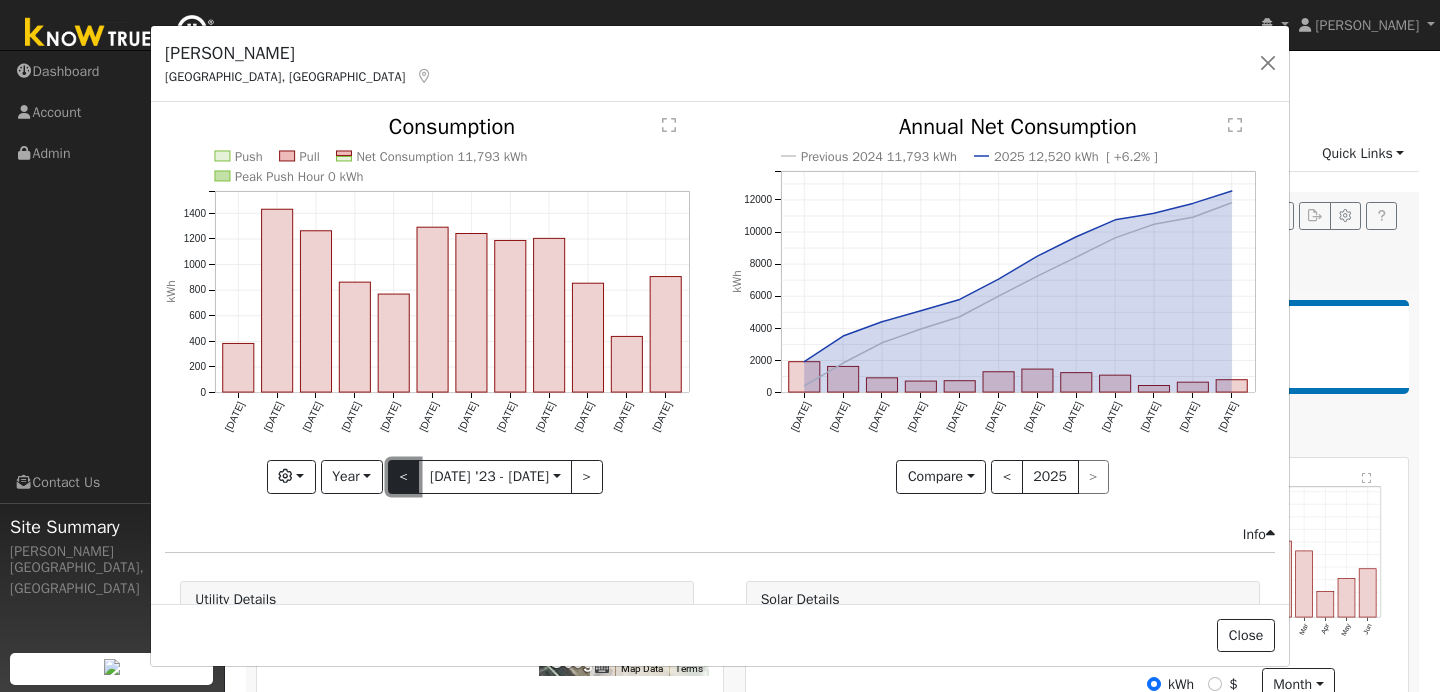 click on "<" at bounding box center [404, 477] 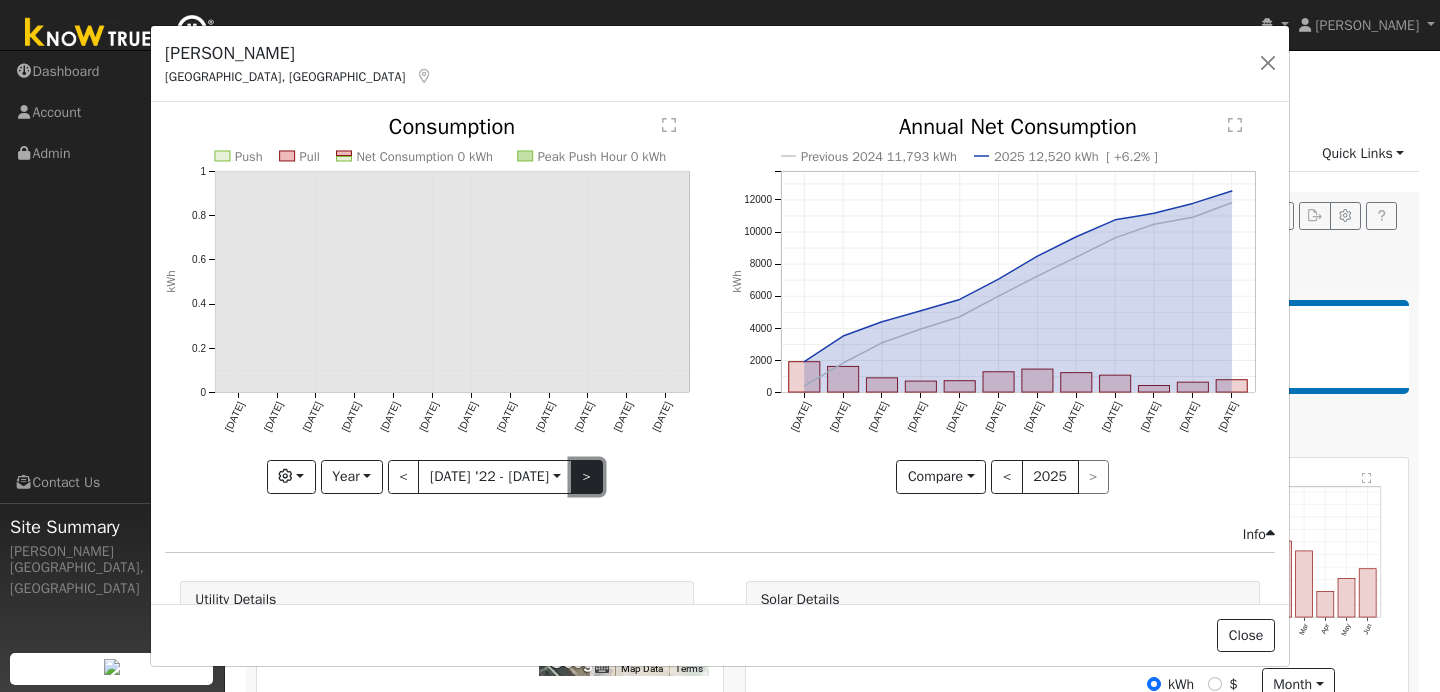 click on ">" at bounding box center (587, 477) 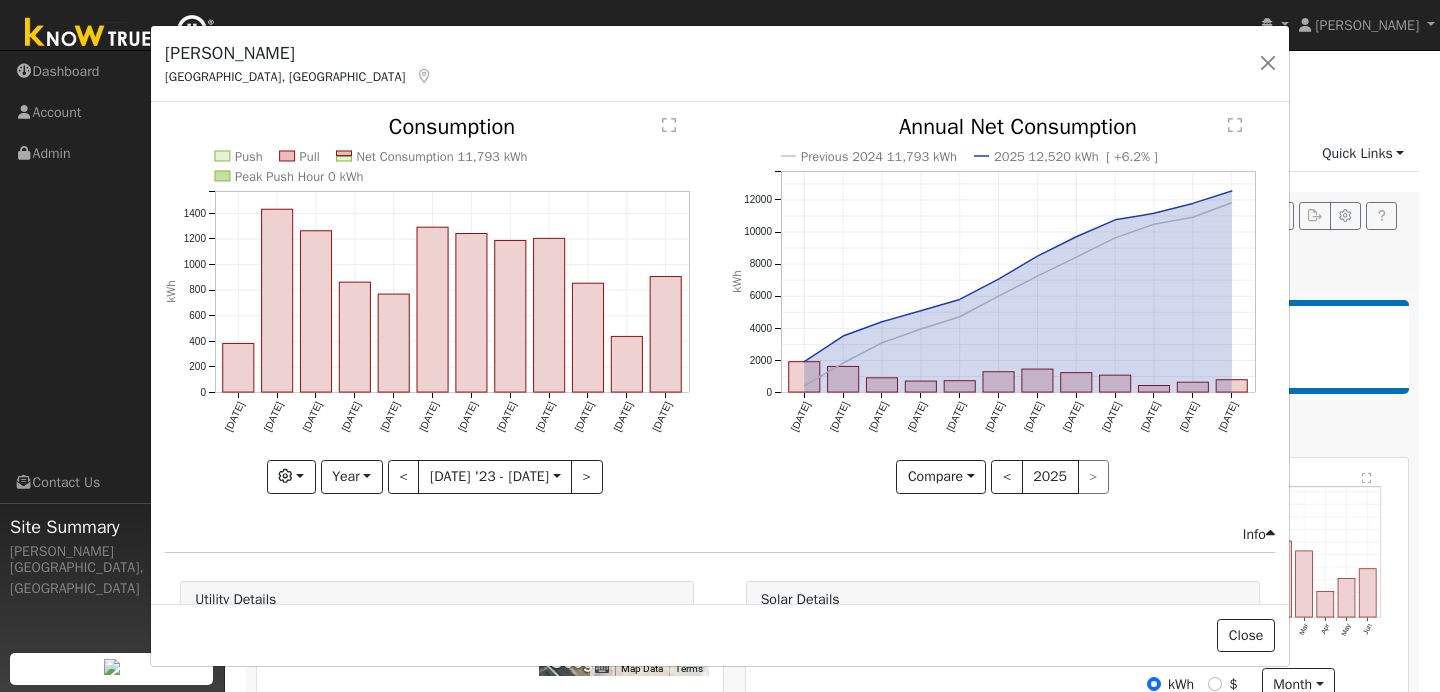 click on "" 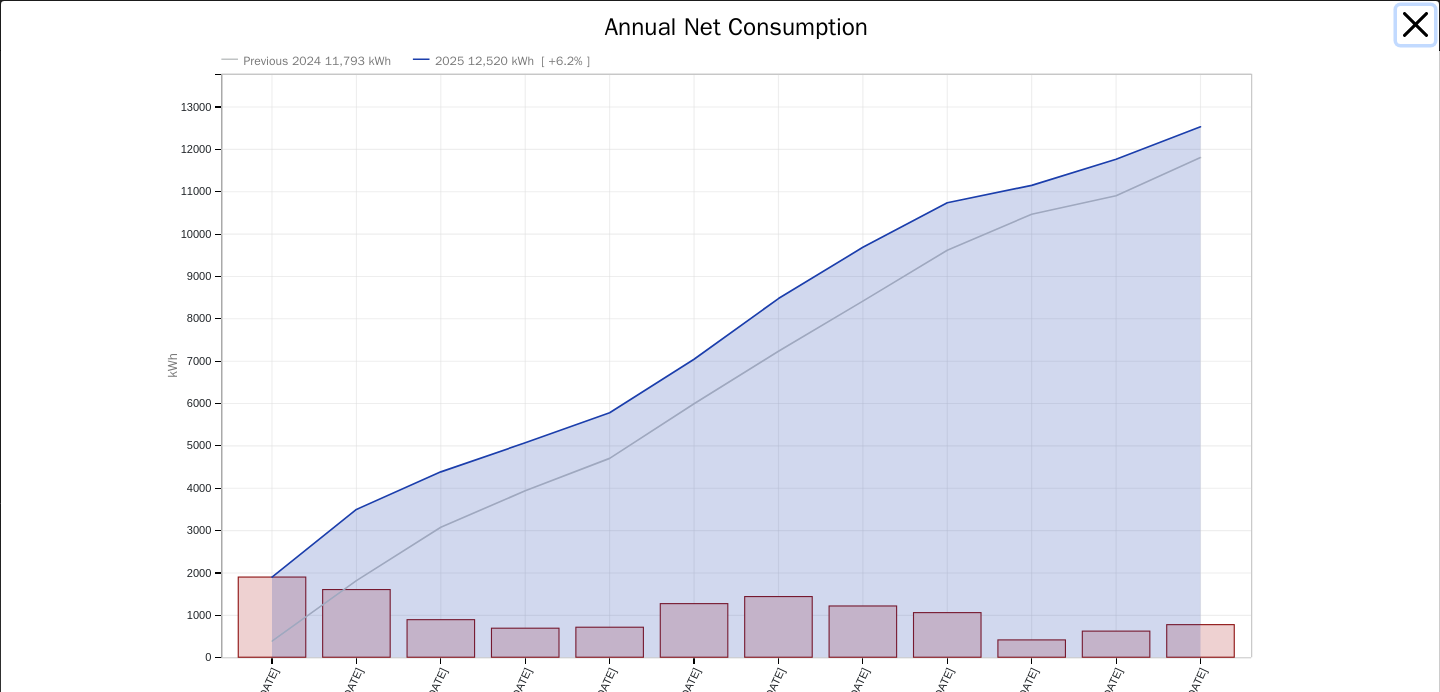 click at bounding box center (1416, 25) 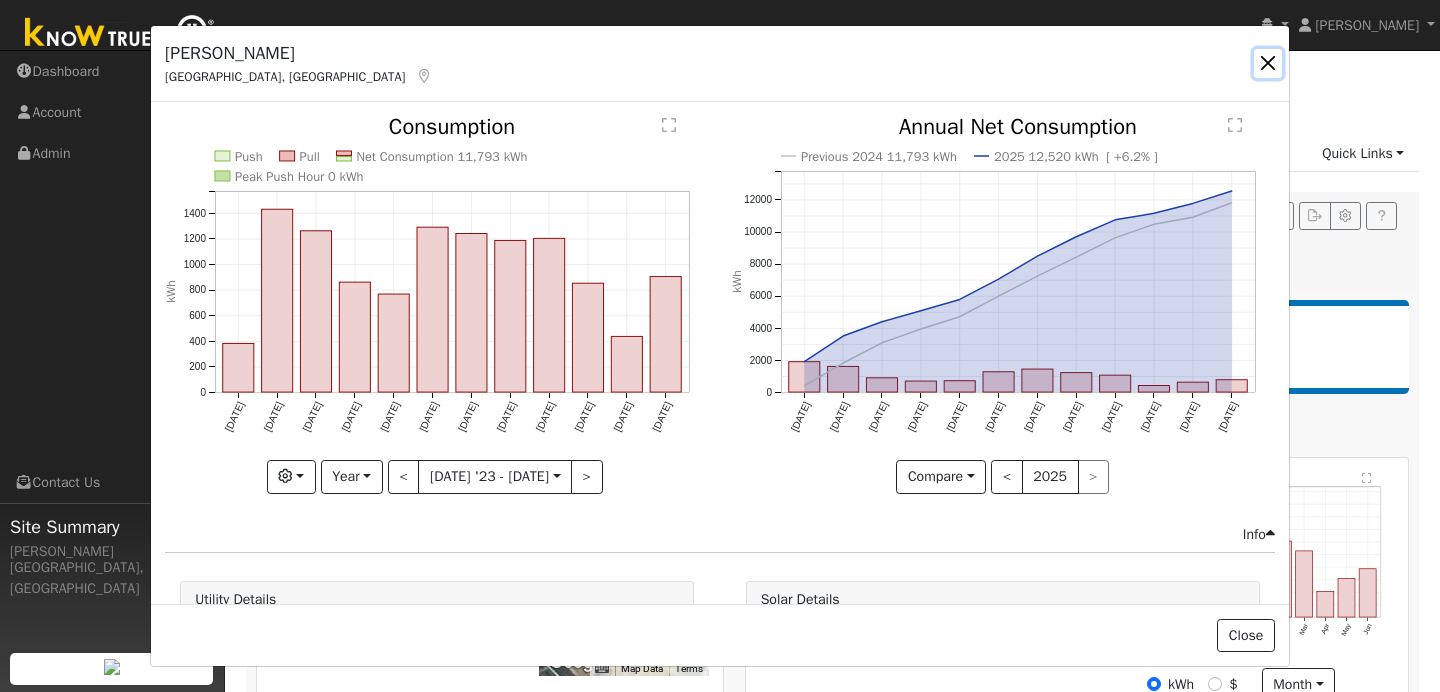 click at bounding box center (1268, 63) 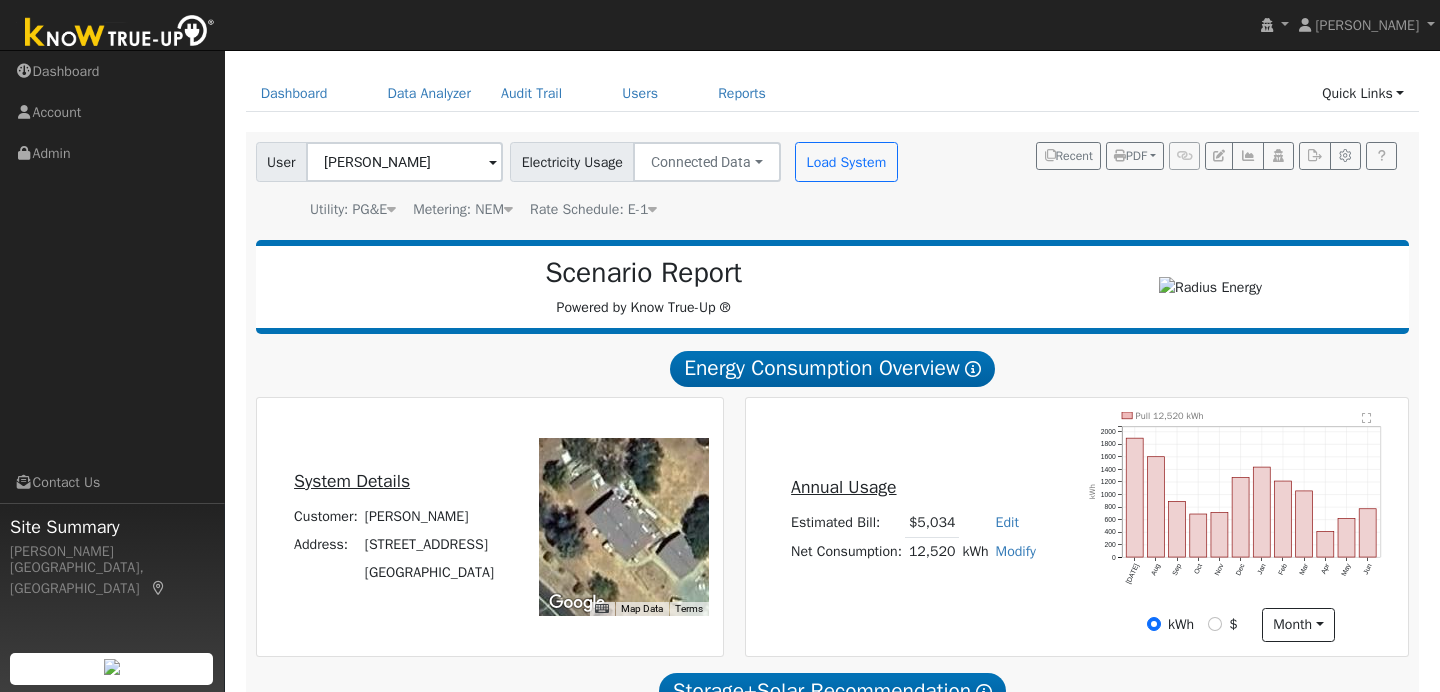 scroll, scrollTop: 70, scrollLeft: 0, axis: vertical 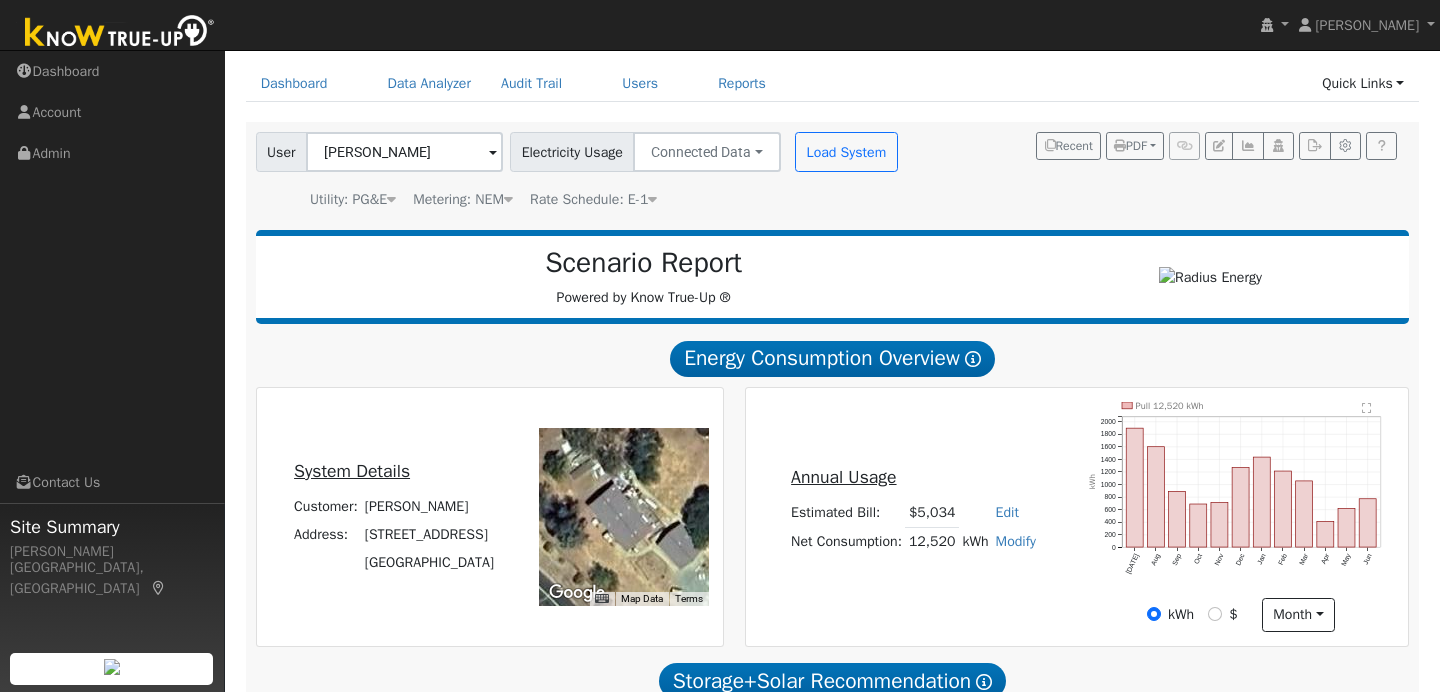 click on "" 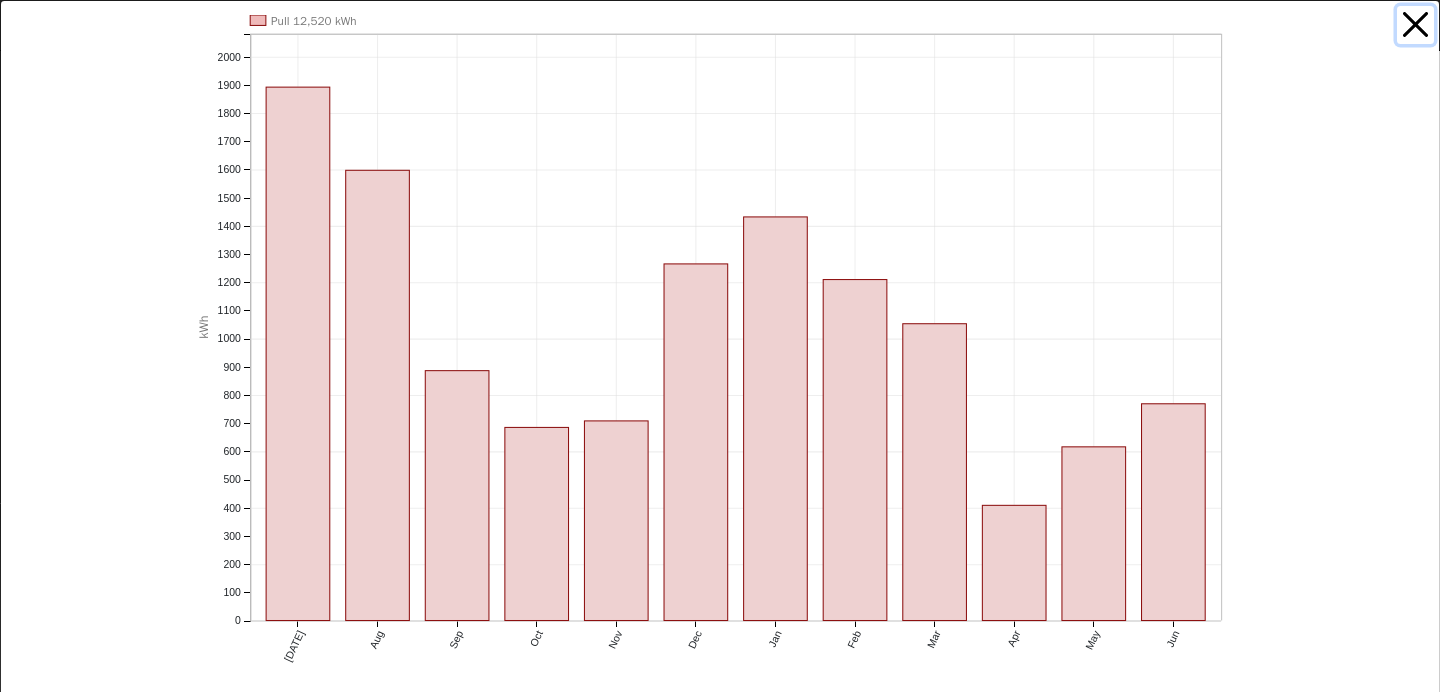 click at bounding box center [1416, 25] 